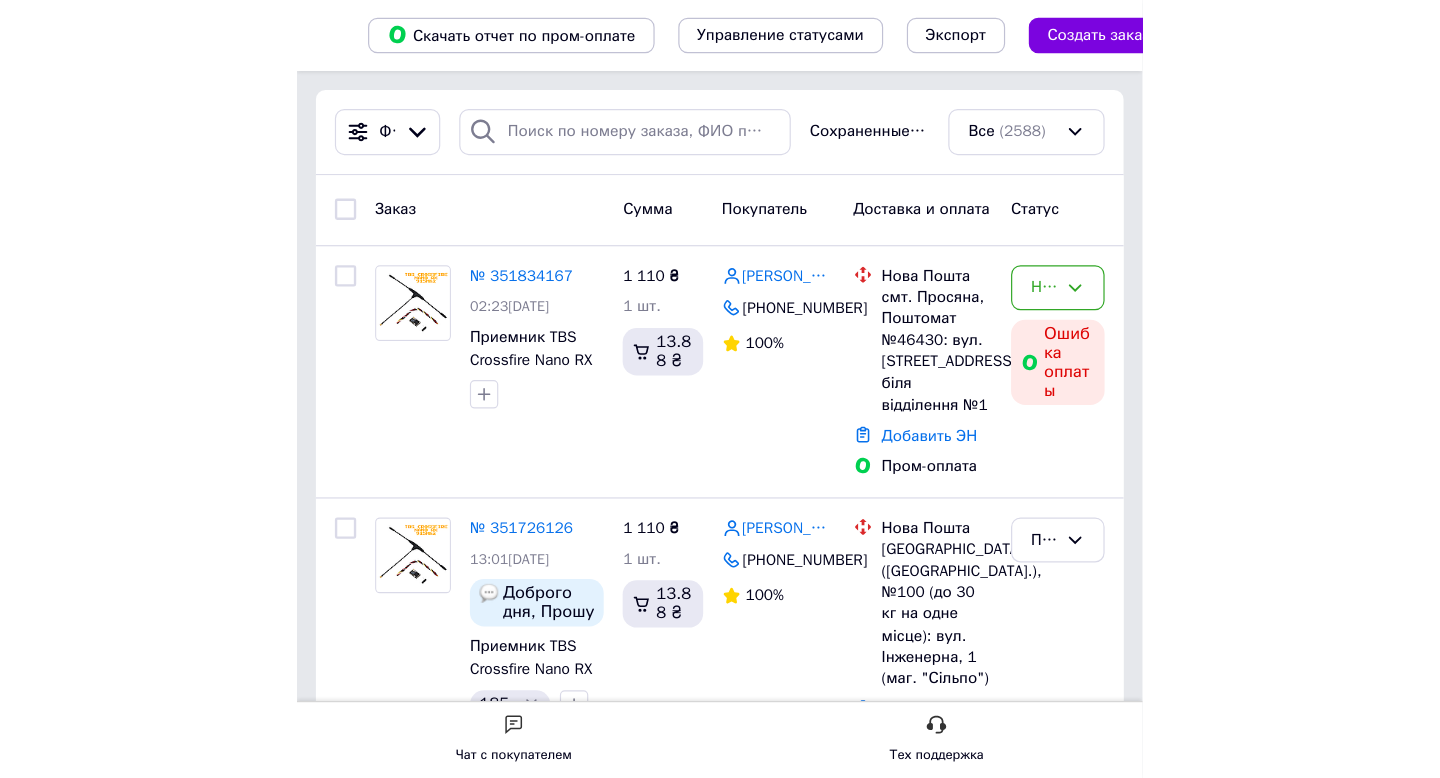 scroll, scrollTop: 0, scrollLeft: 0, axis: both 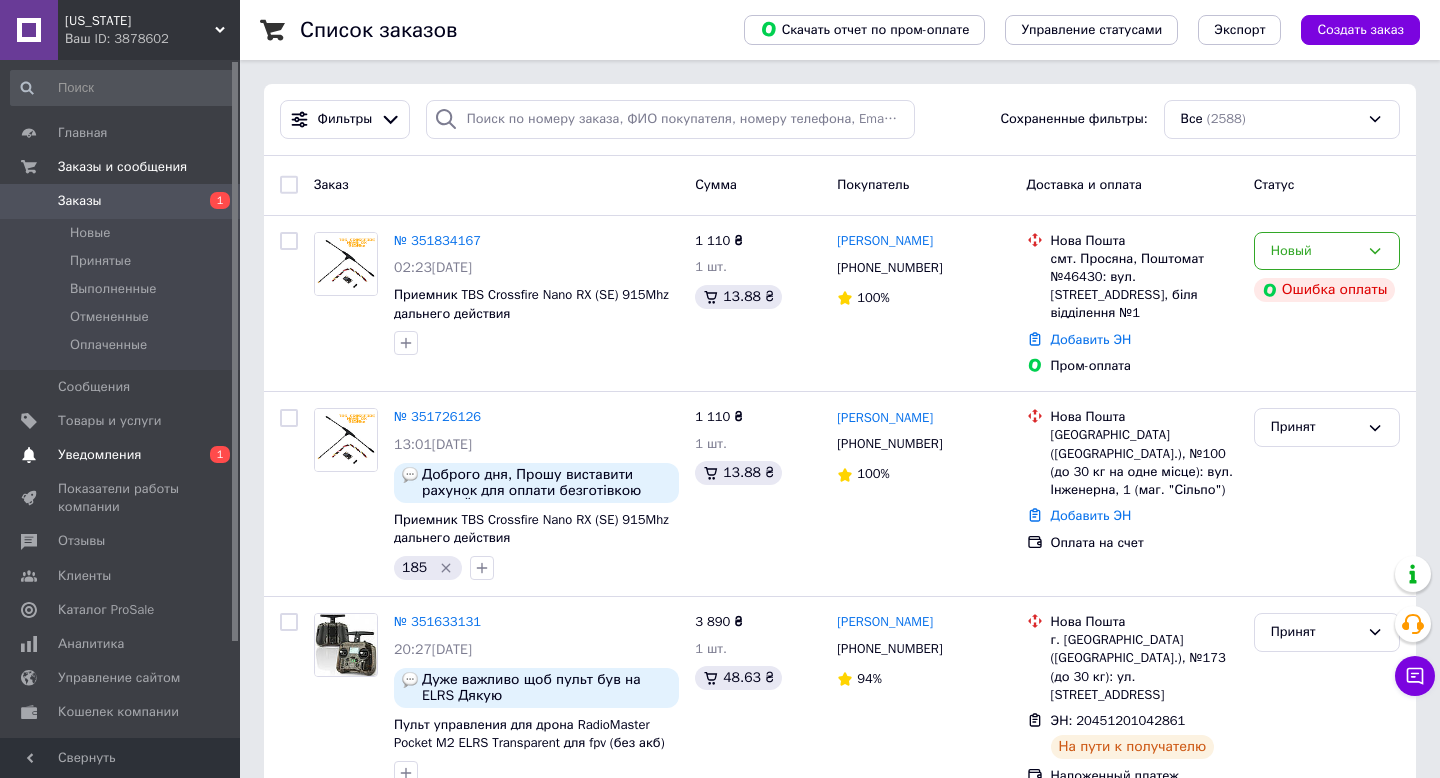 click on "Уведомления" at bounding box center [99, 455] 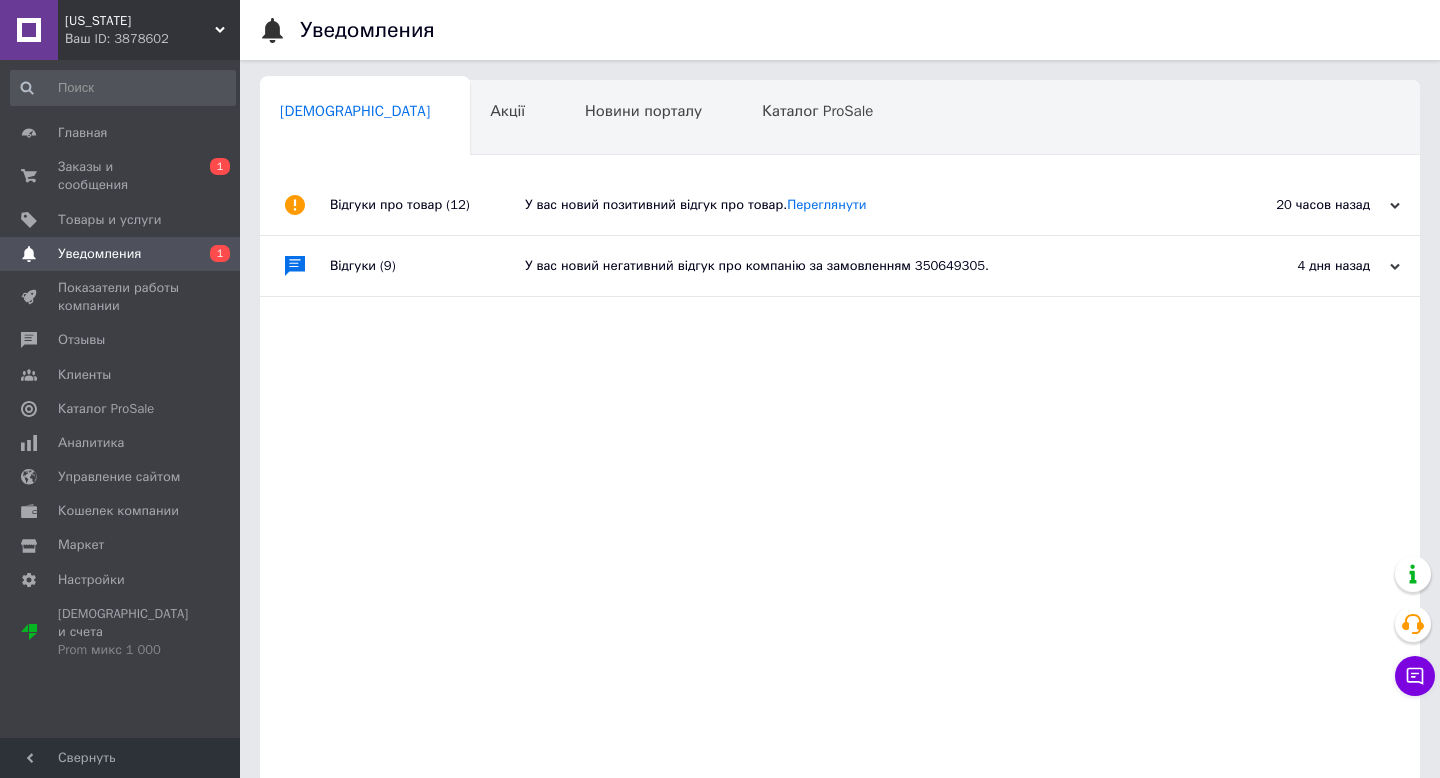 click on "У вас новий позитивний відгук про товар.  Переглянути" at bounding box center [862, 205] 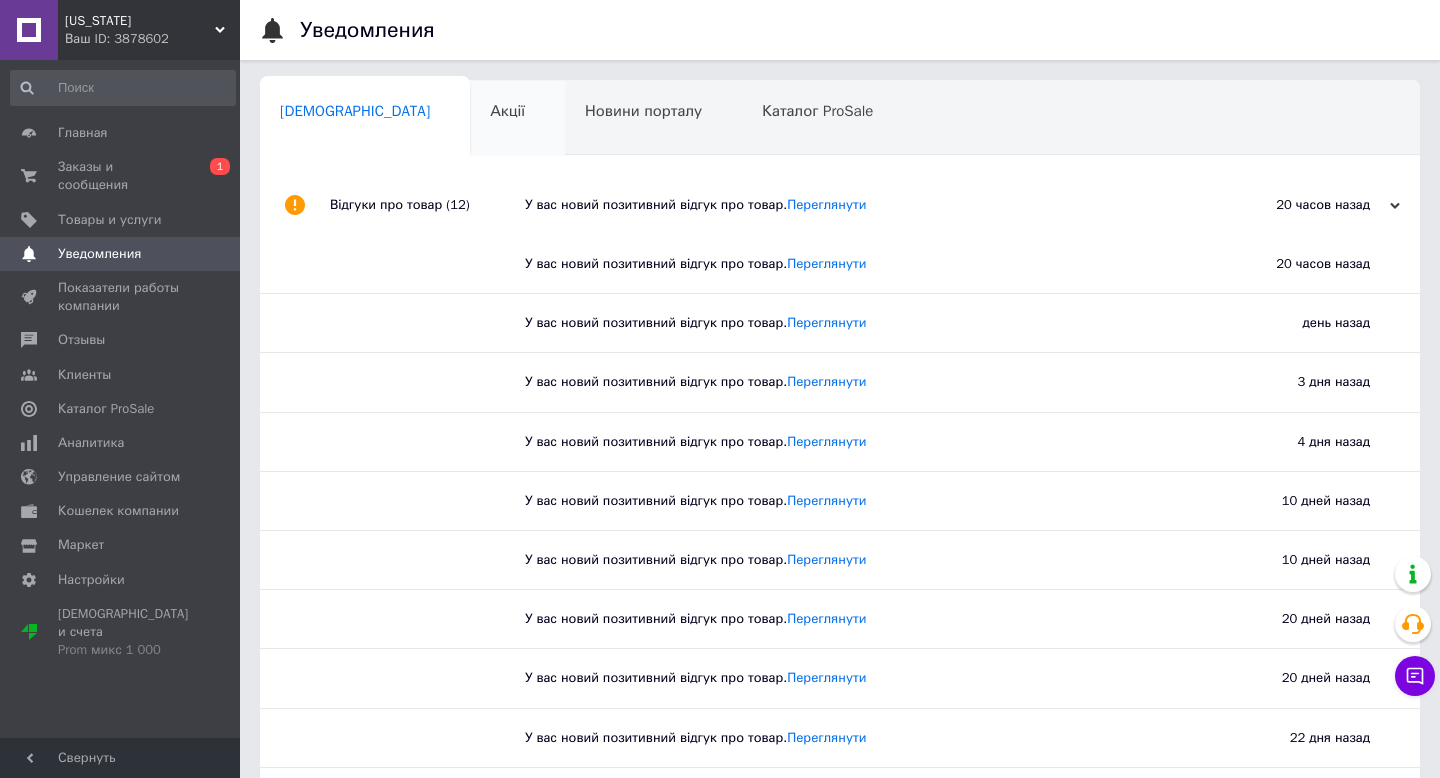 click on "Акції" at bounding box center (507, 111) 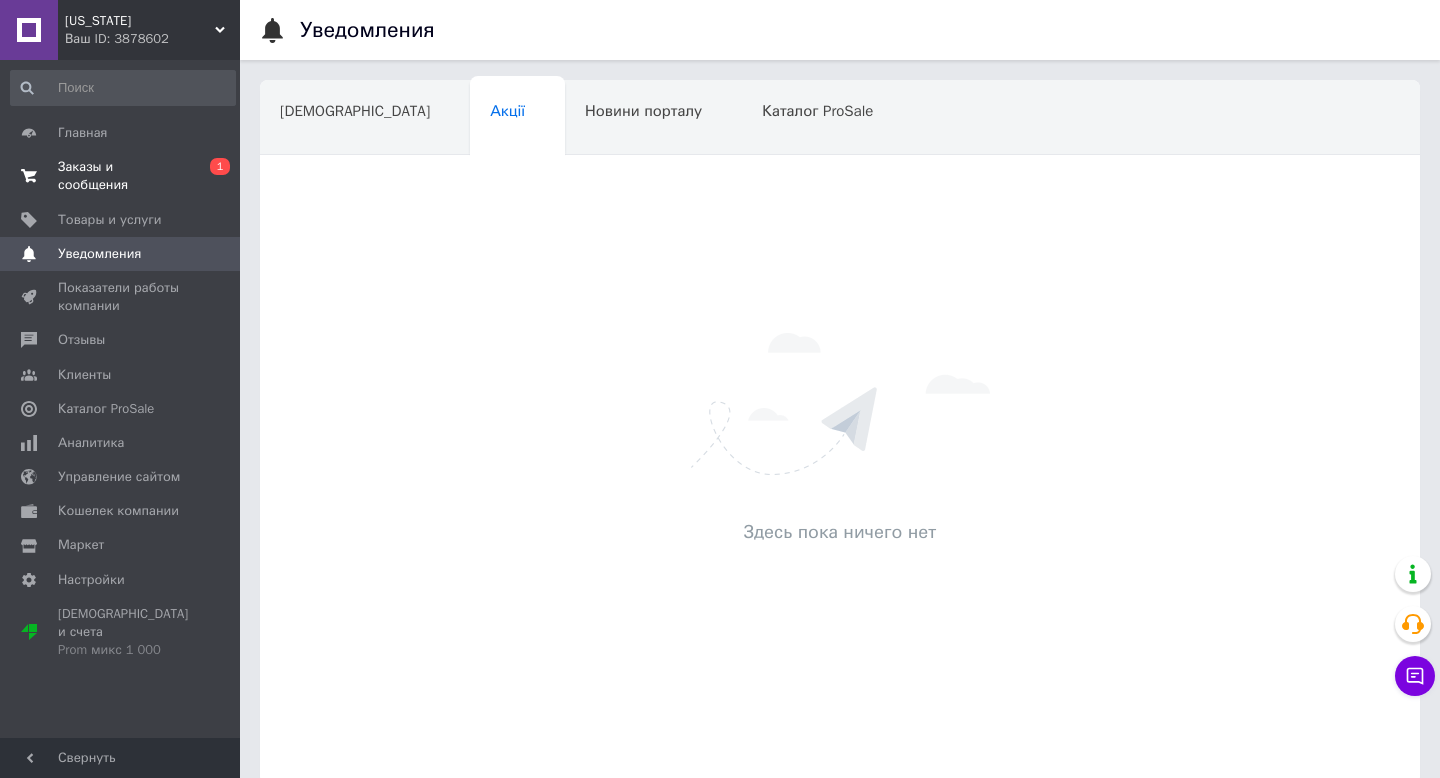 click on "0 1" at bounding box center [212, 176] 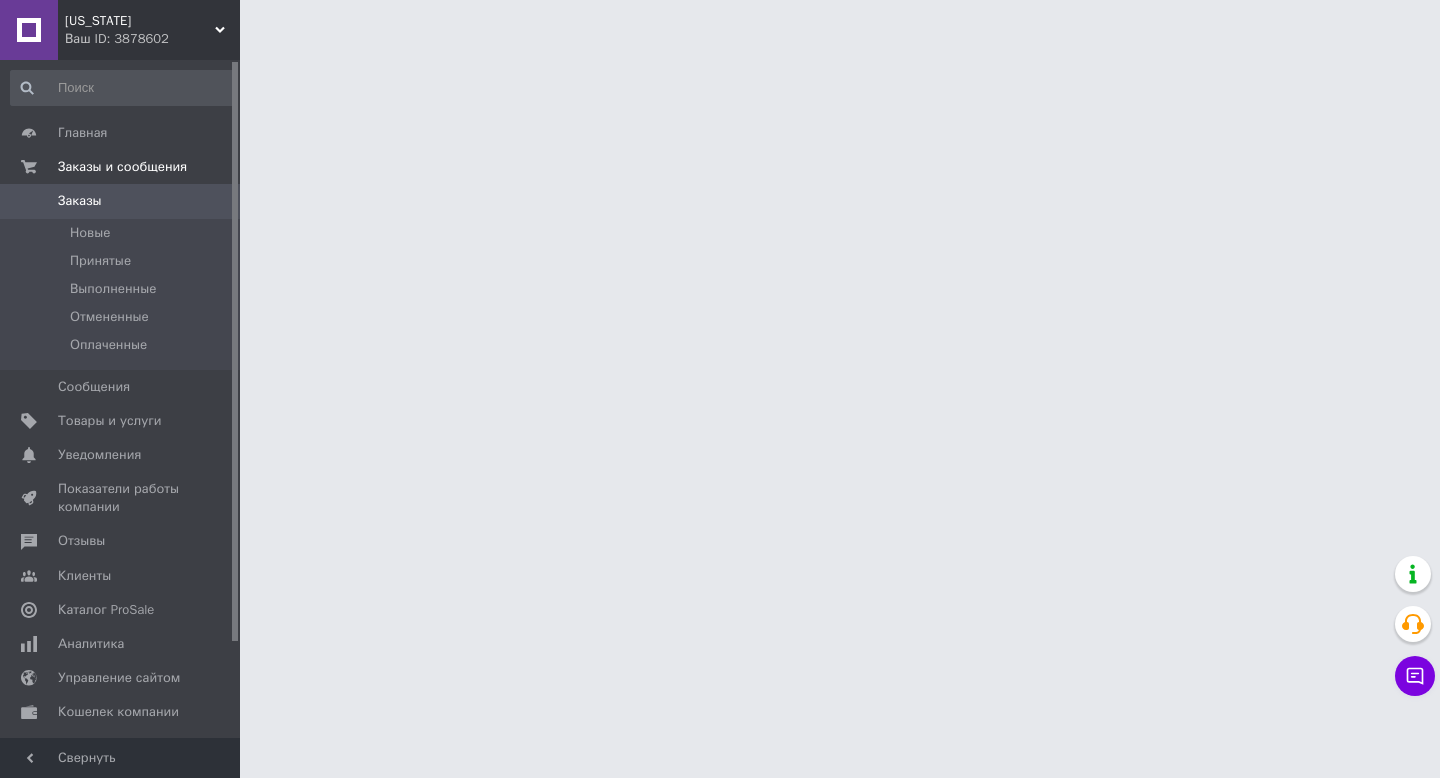 scroll, scrollTop: 0, scrollLeft: 0, axis: both 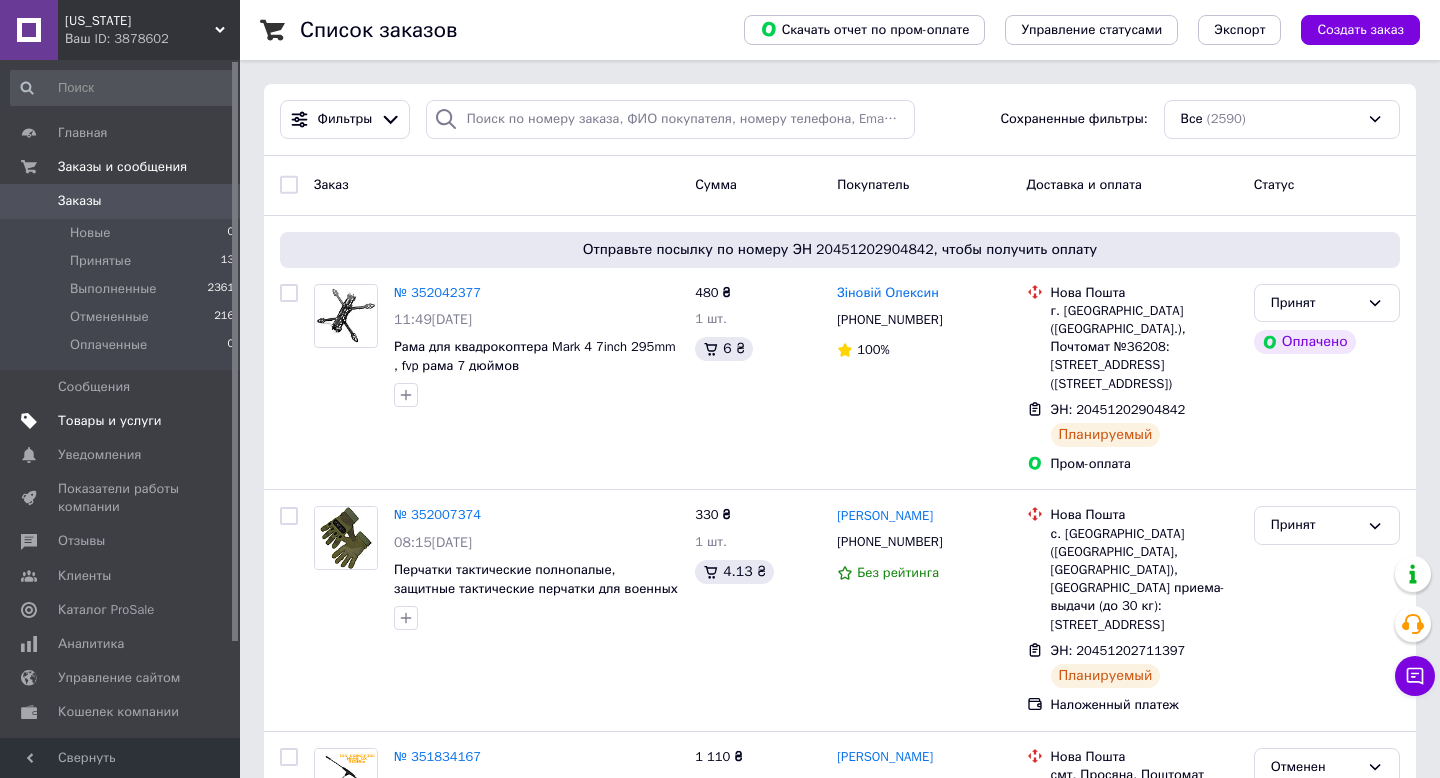 click on "Товары и услуги" at bounding box center (110, 421) 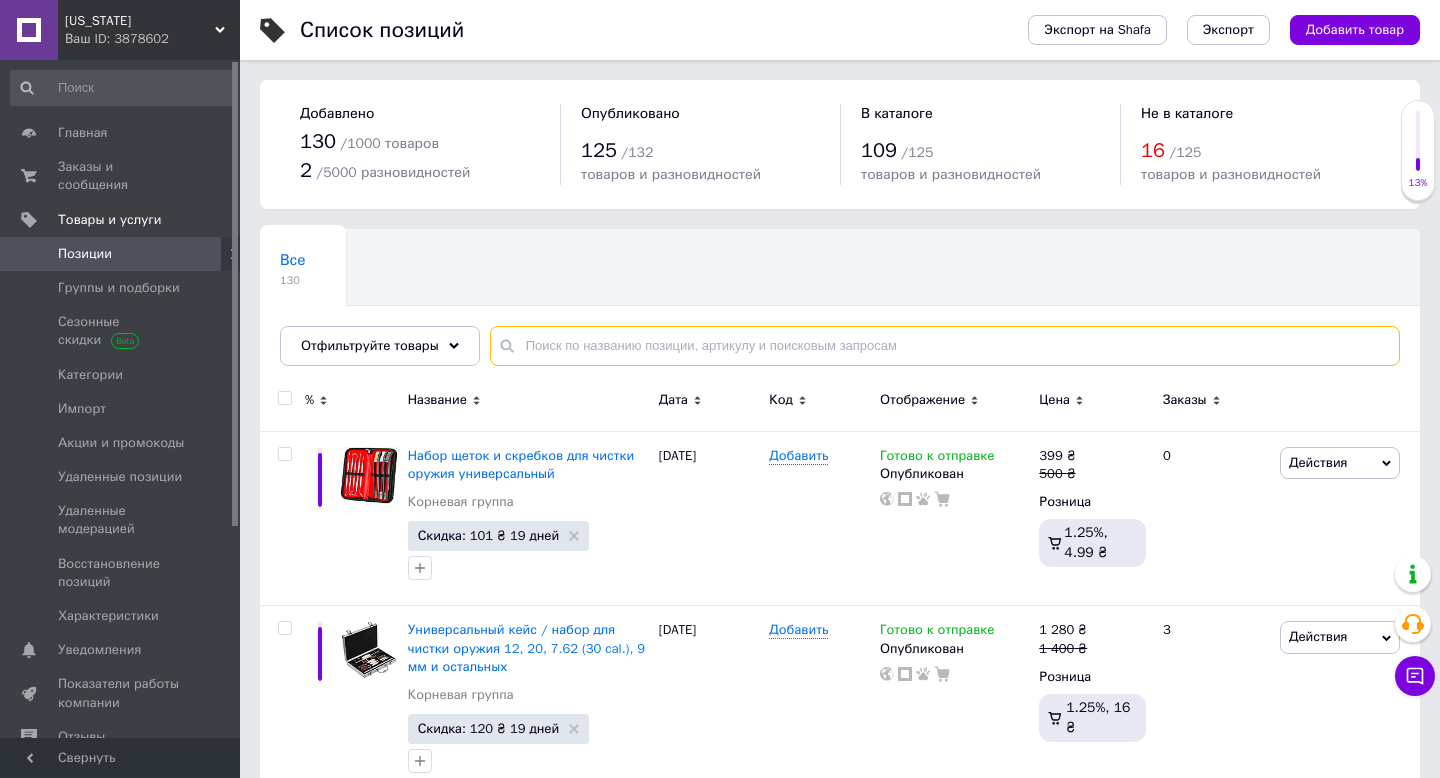 click at bounding box center (945, 346) 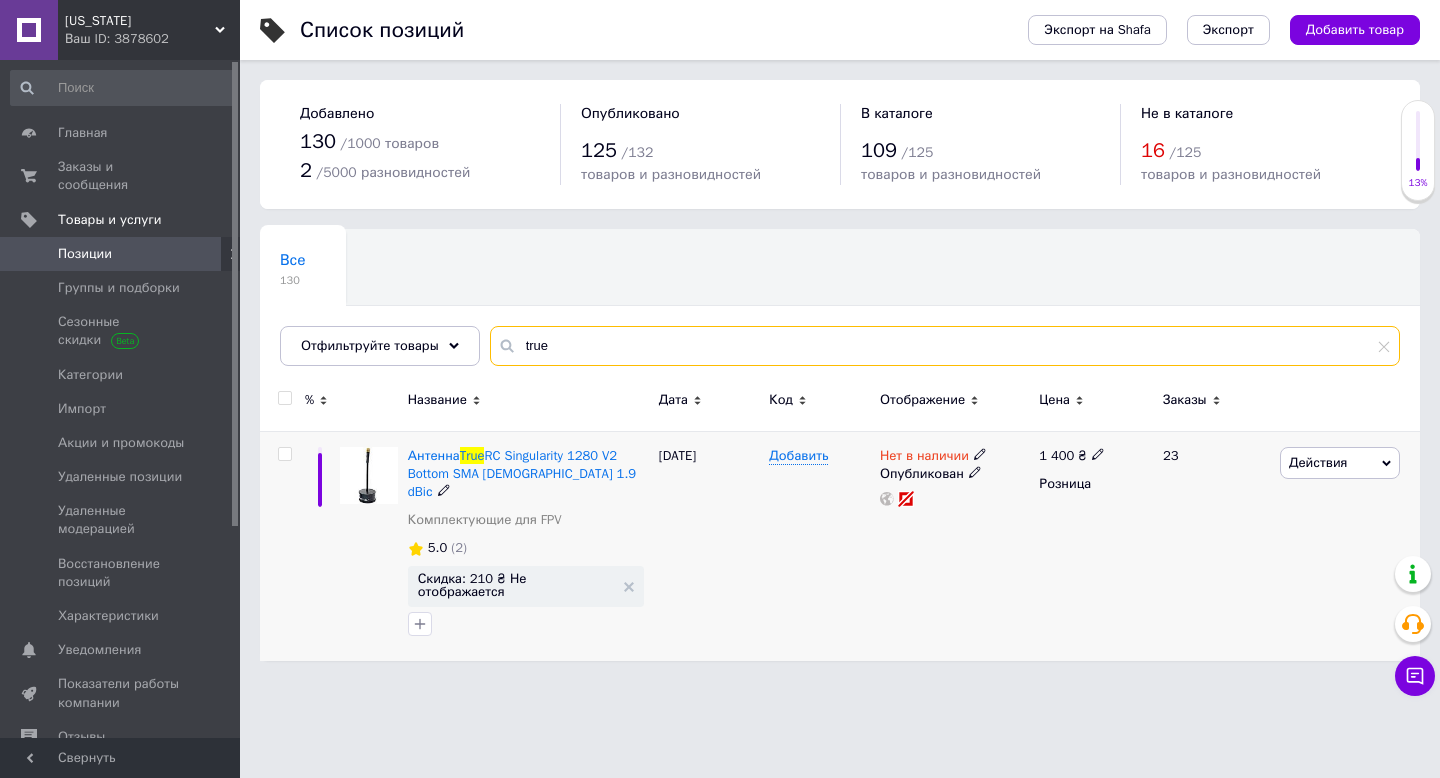 type on "true" 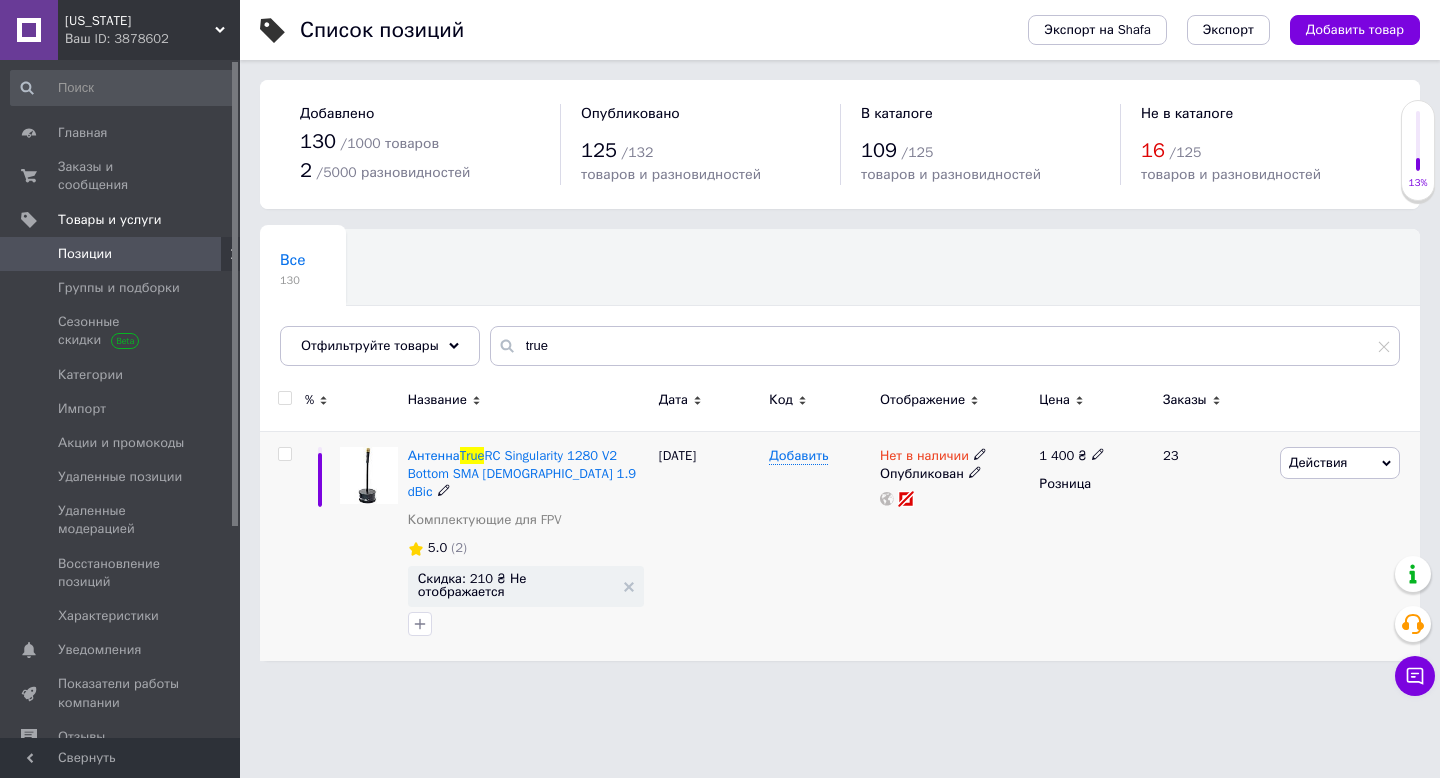 click on "Нет в наличии" at bounding box center (933, 456) 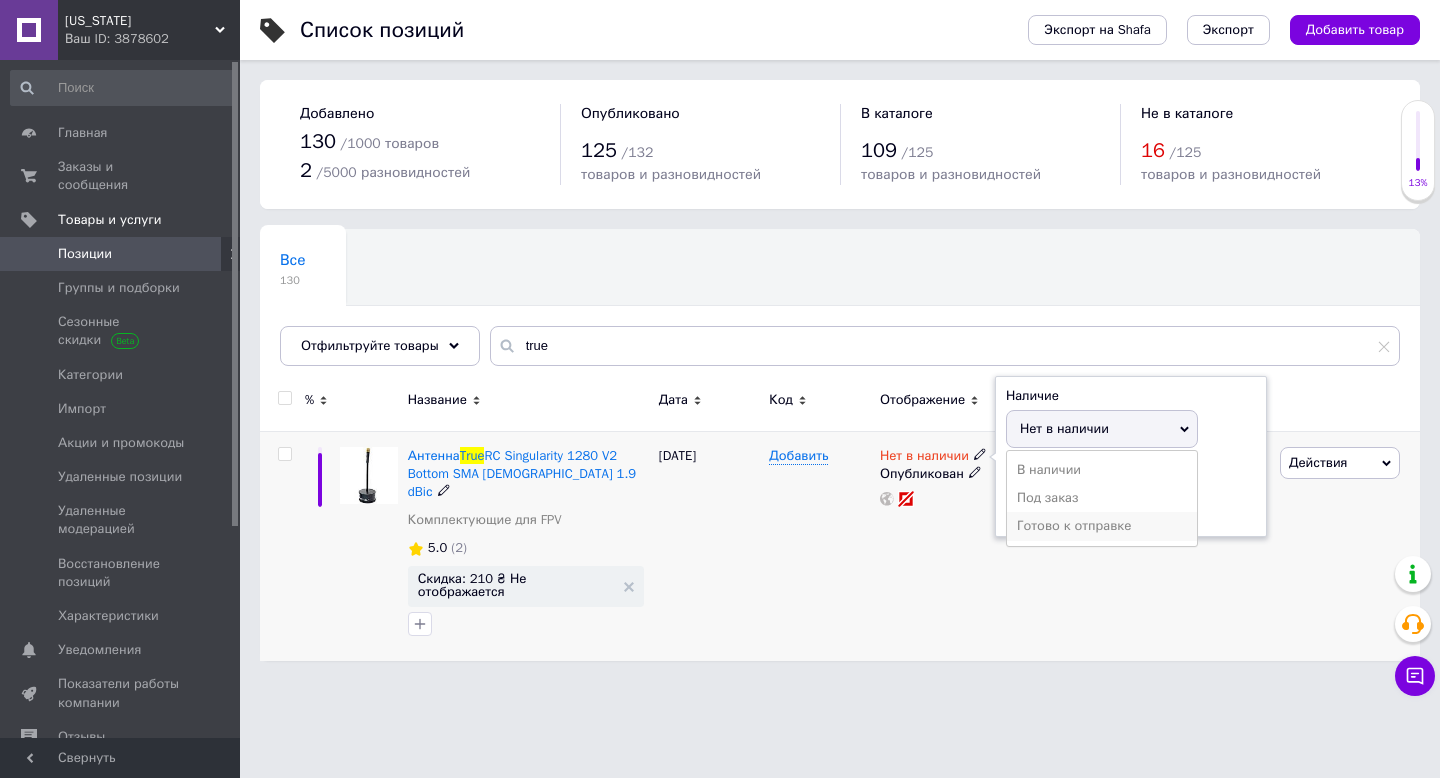 click on "Готово к отправке" at bounding box center (1102, 526) 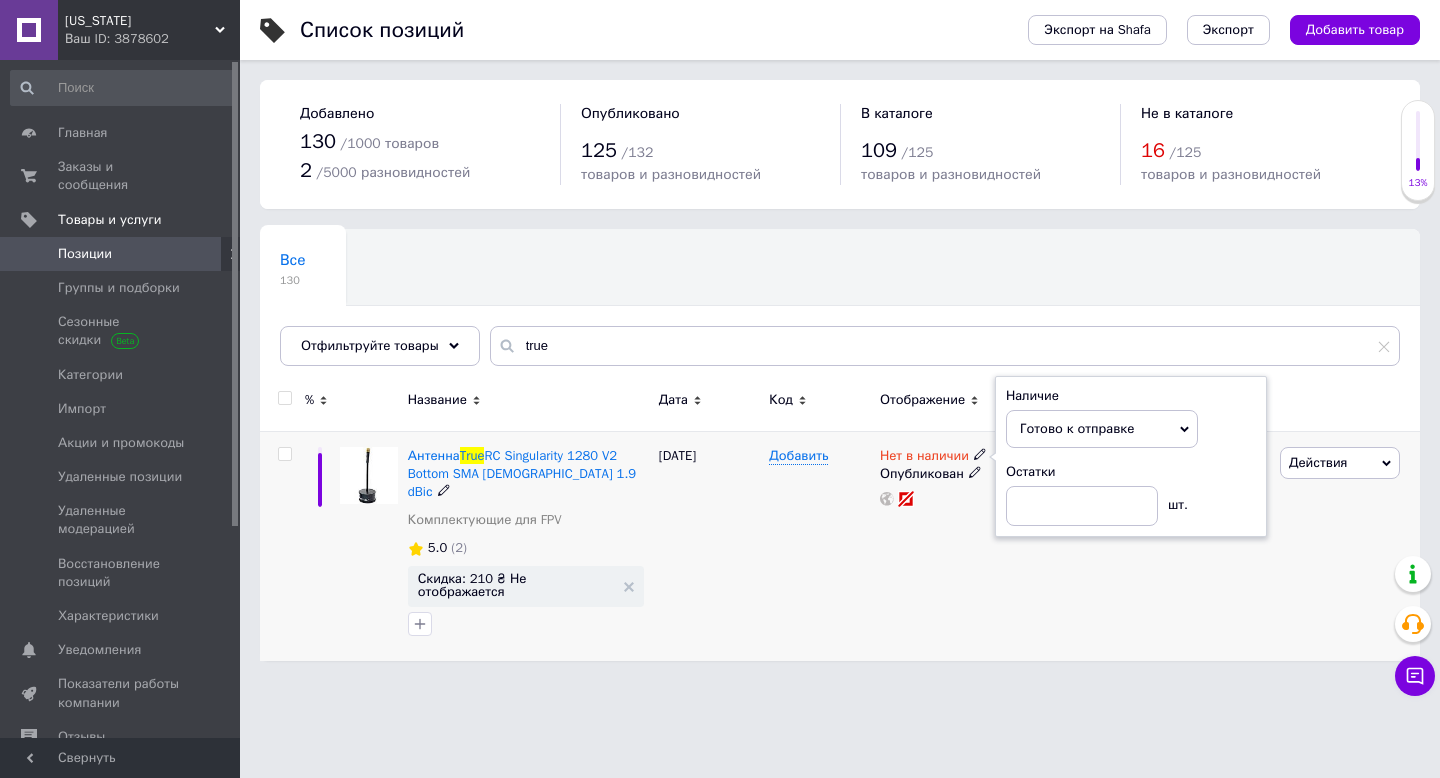 click on "Добавить" at bounding box center (819, 546) 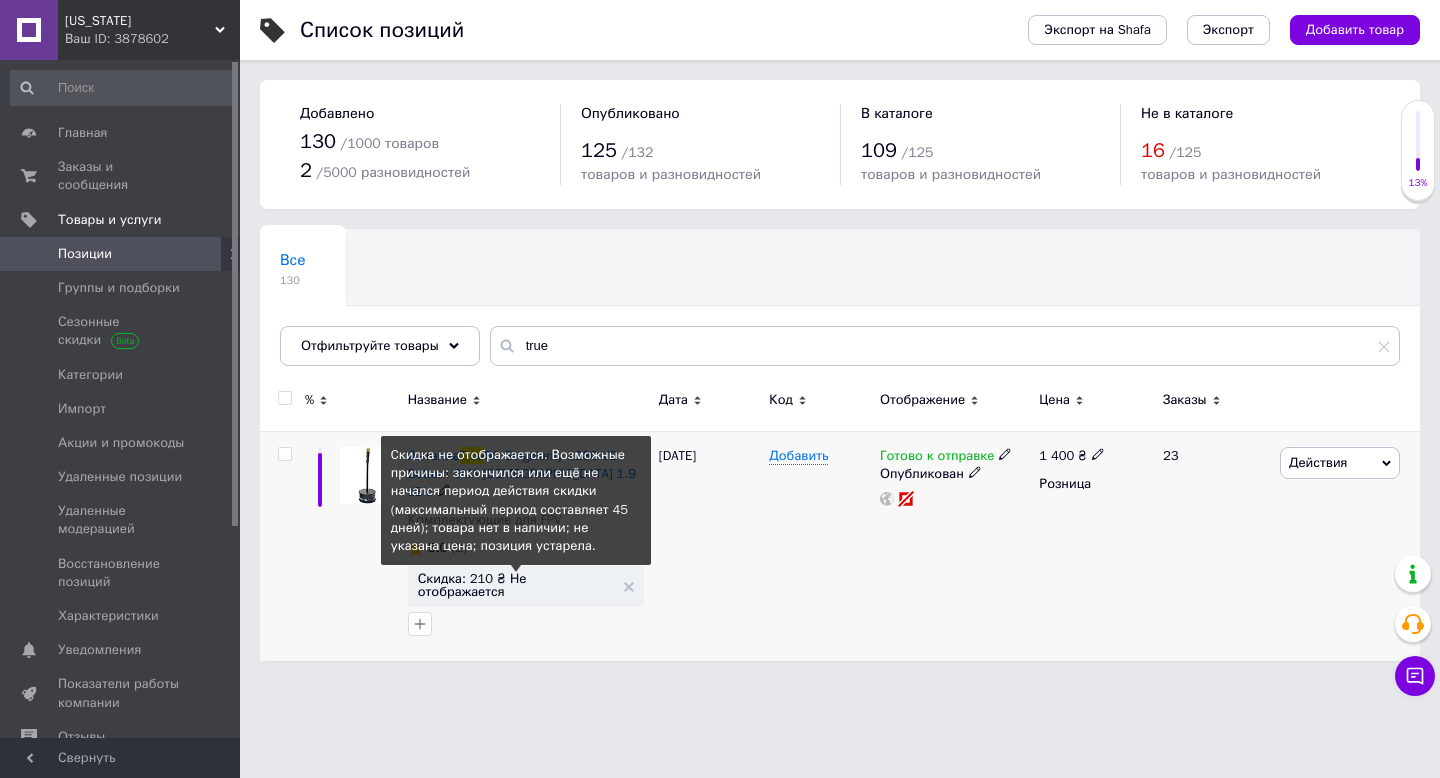 click on "Скидка: 210 ₴ Не отображается" at bounding box center (516, 585) 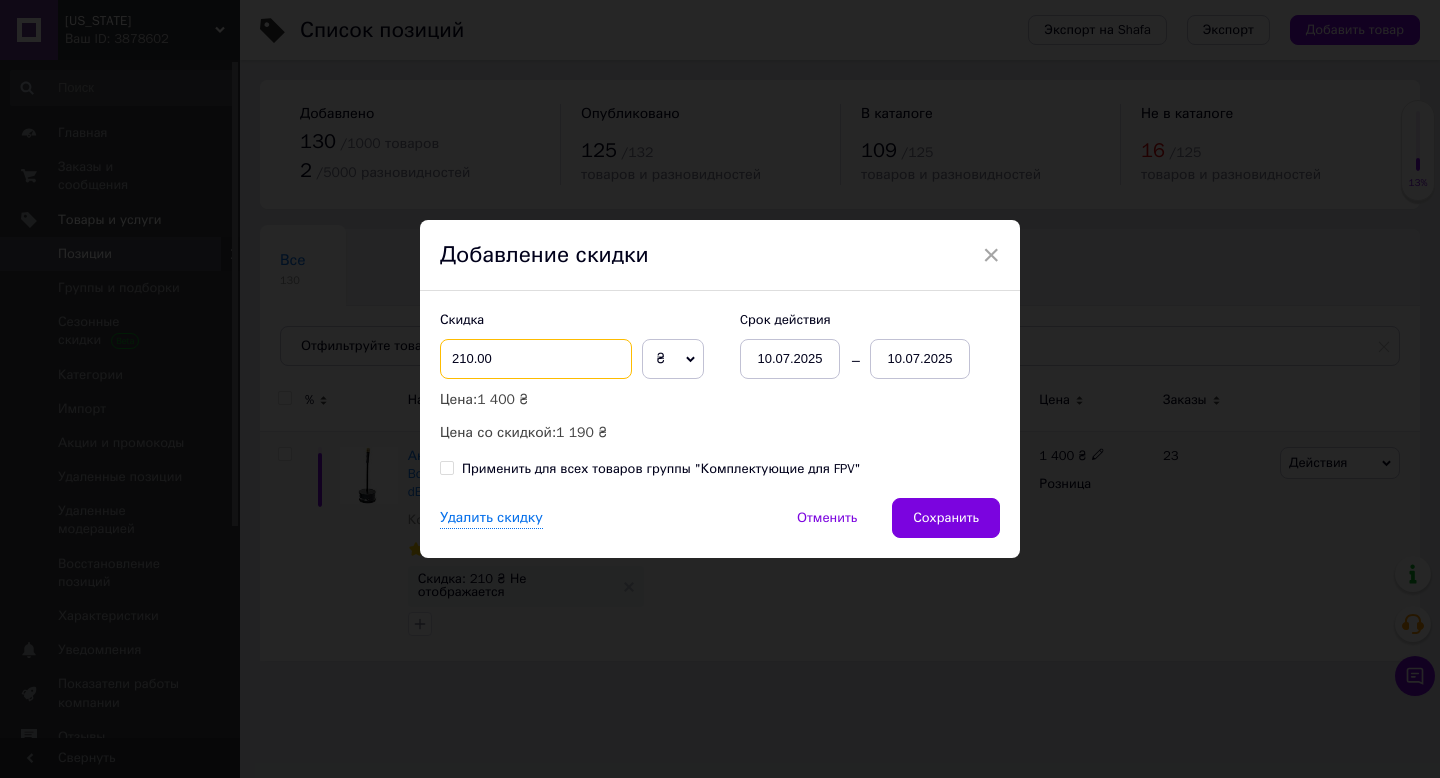 click on "210.00" at bounding box center (536, 359) 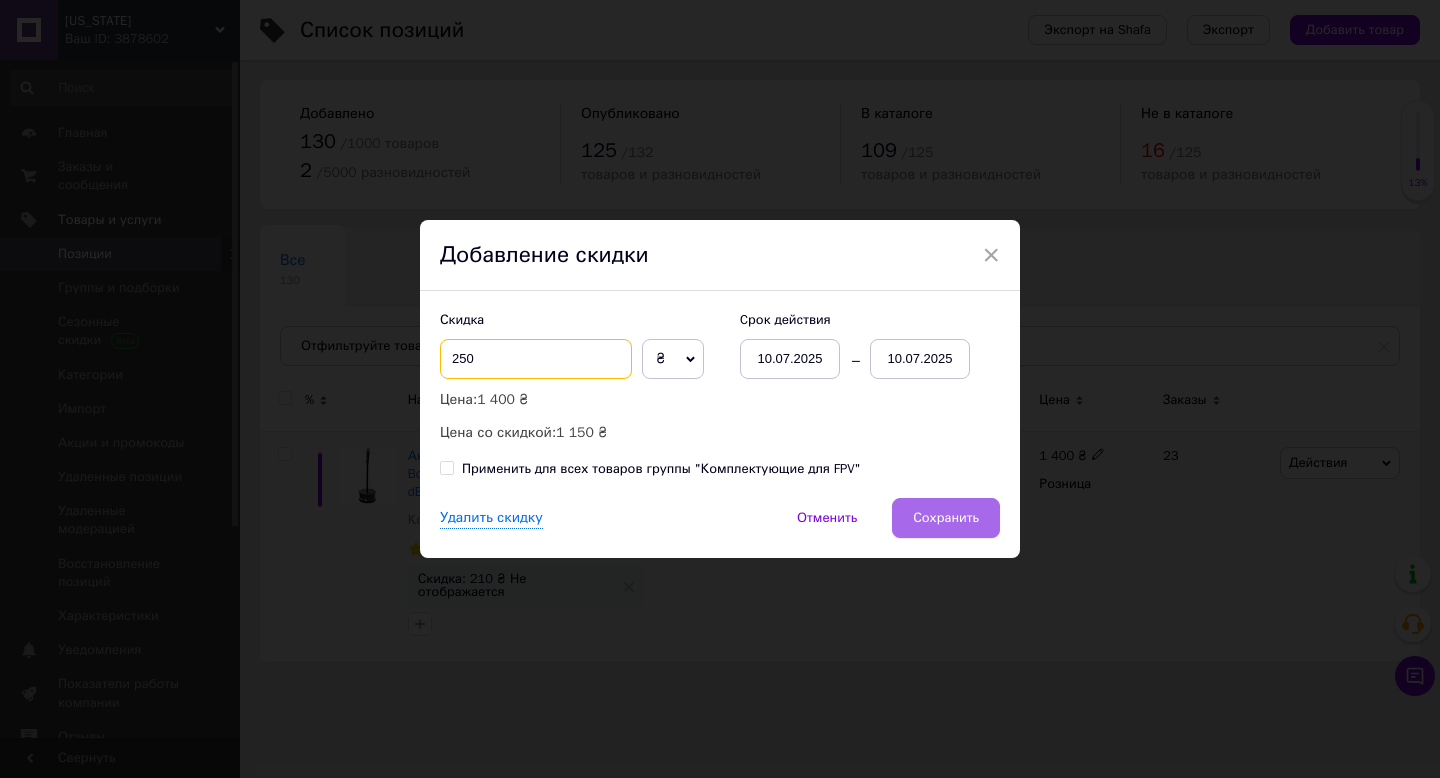 type on "250" 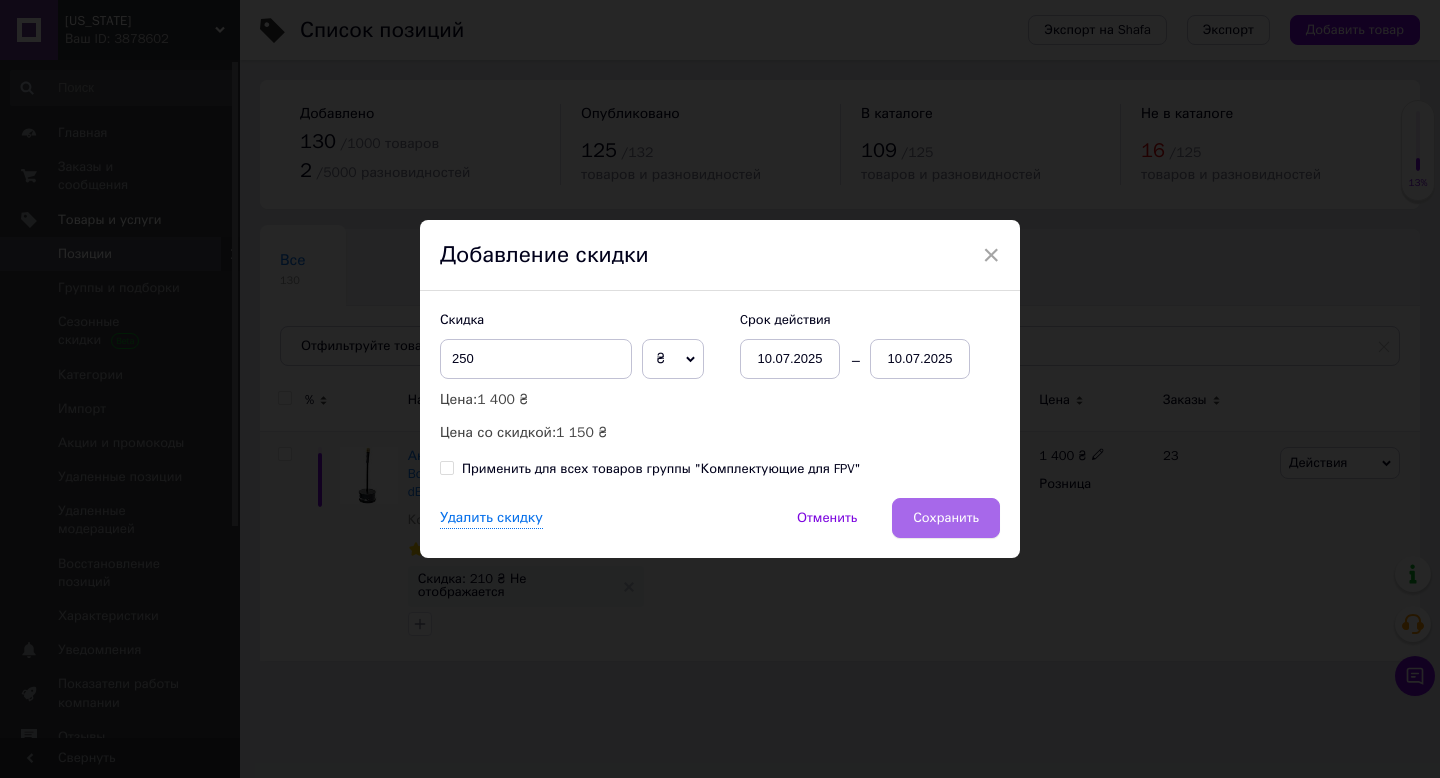 click on "Сохранить" at bounding box center [946, 518] 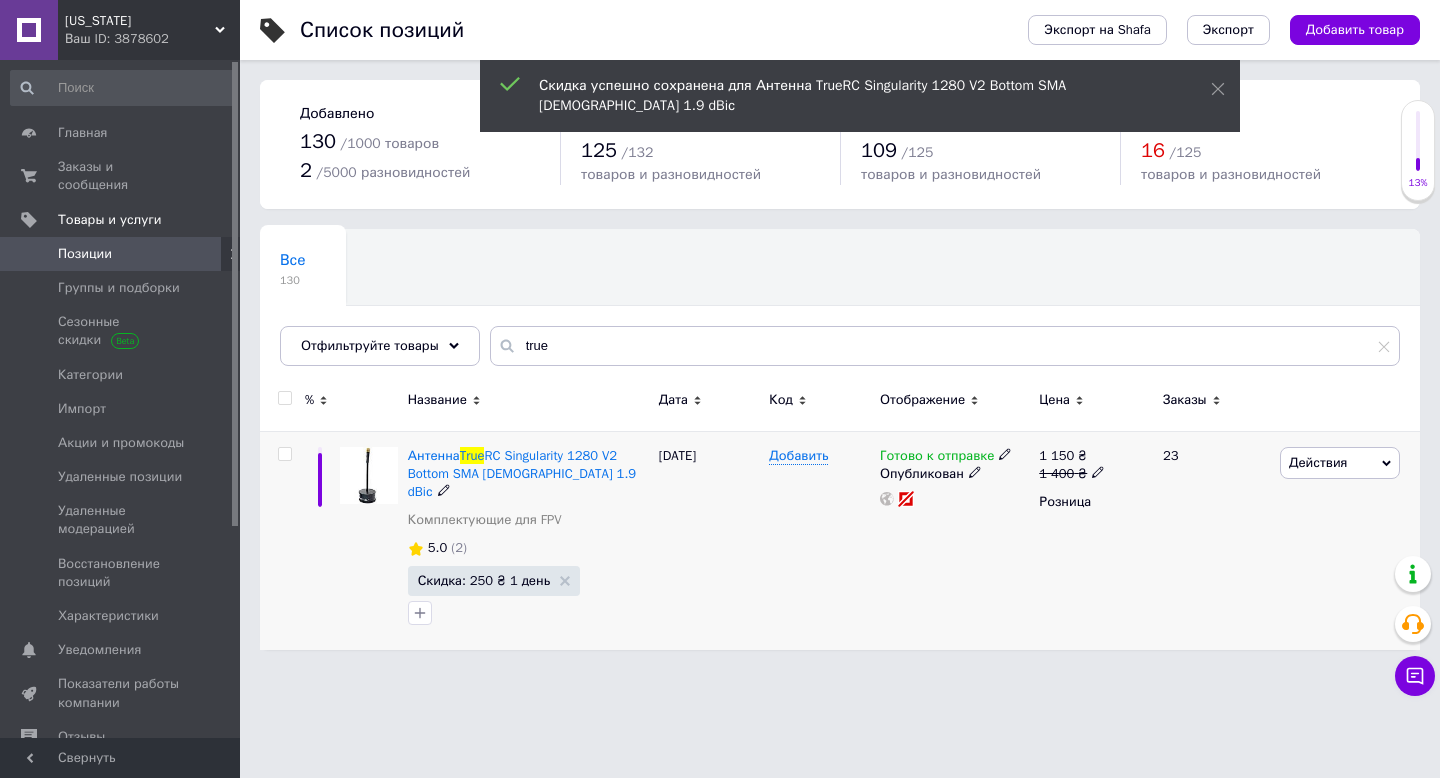 click on "Скидка: 250 ₴ 1 день" at bounding box center [494, 581] 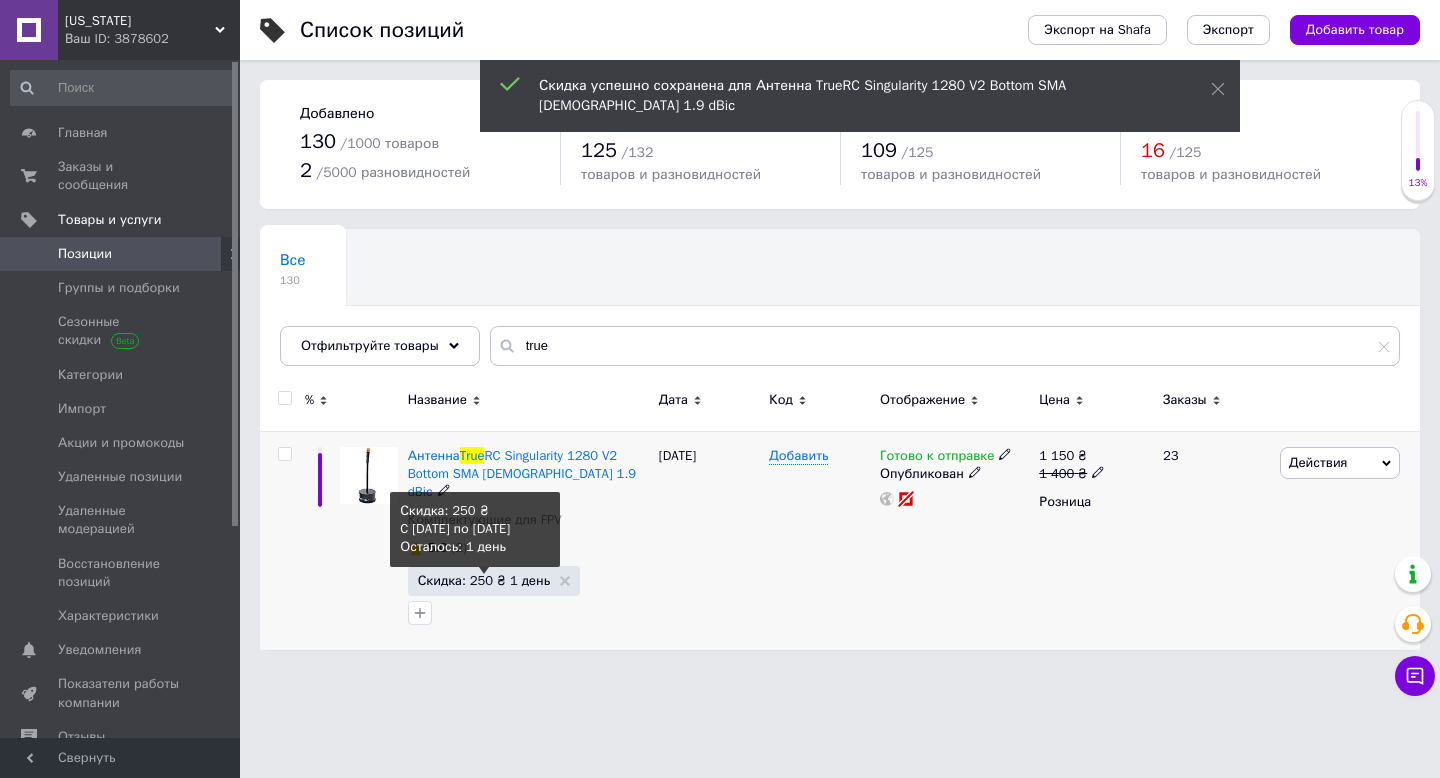 click on "Скидка: 250 ₴ 1 день" at bounding box center (484, 580) 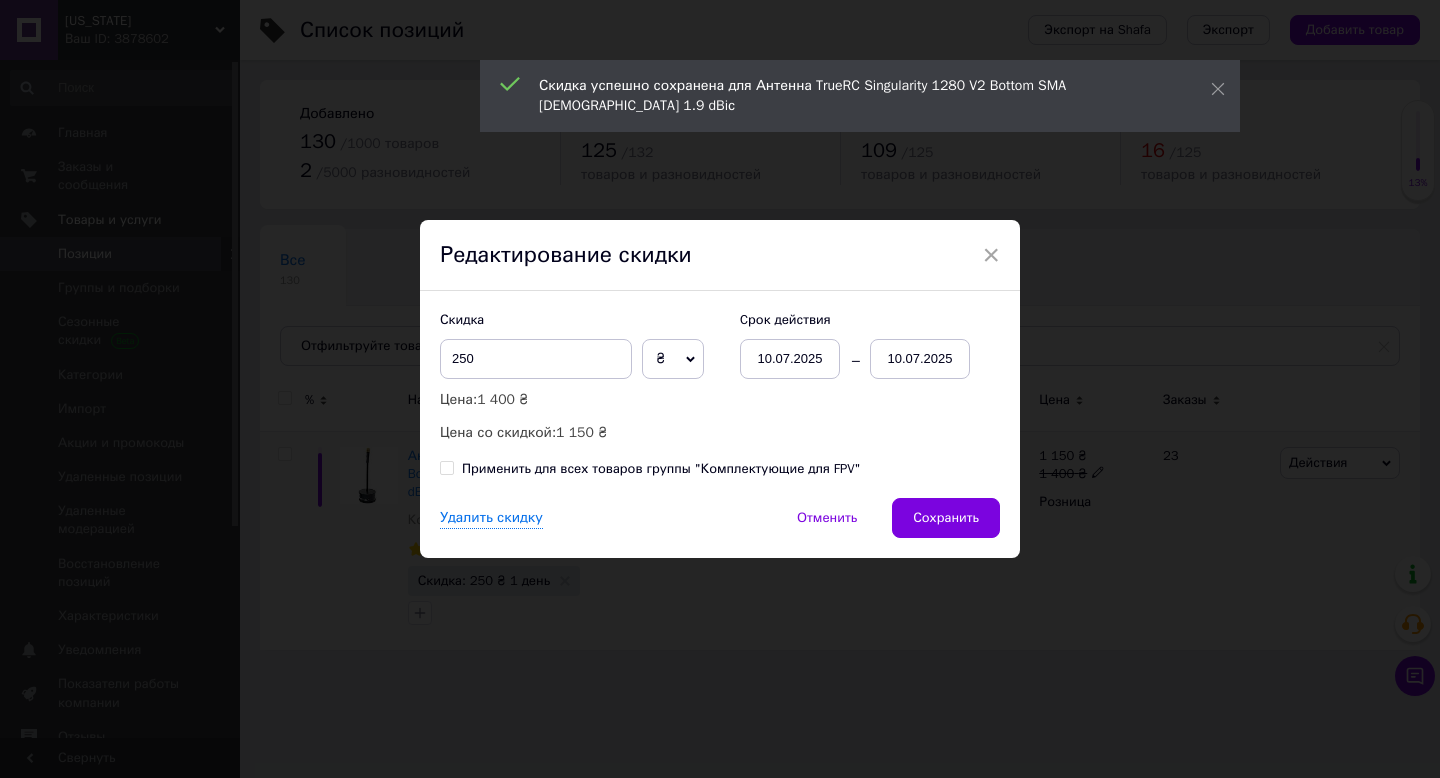 click on "Cрок действия [DATE] [DATE]" at bounding box center [860, 345] 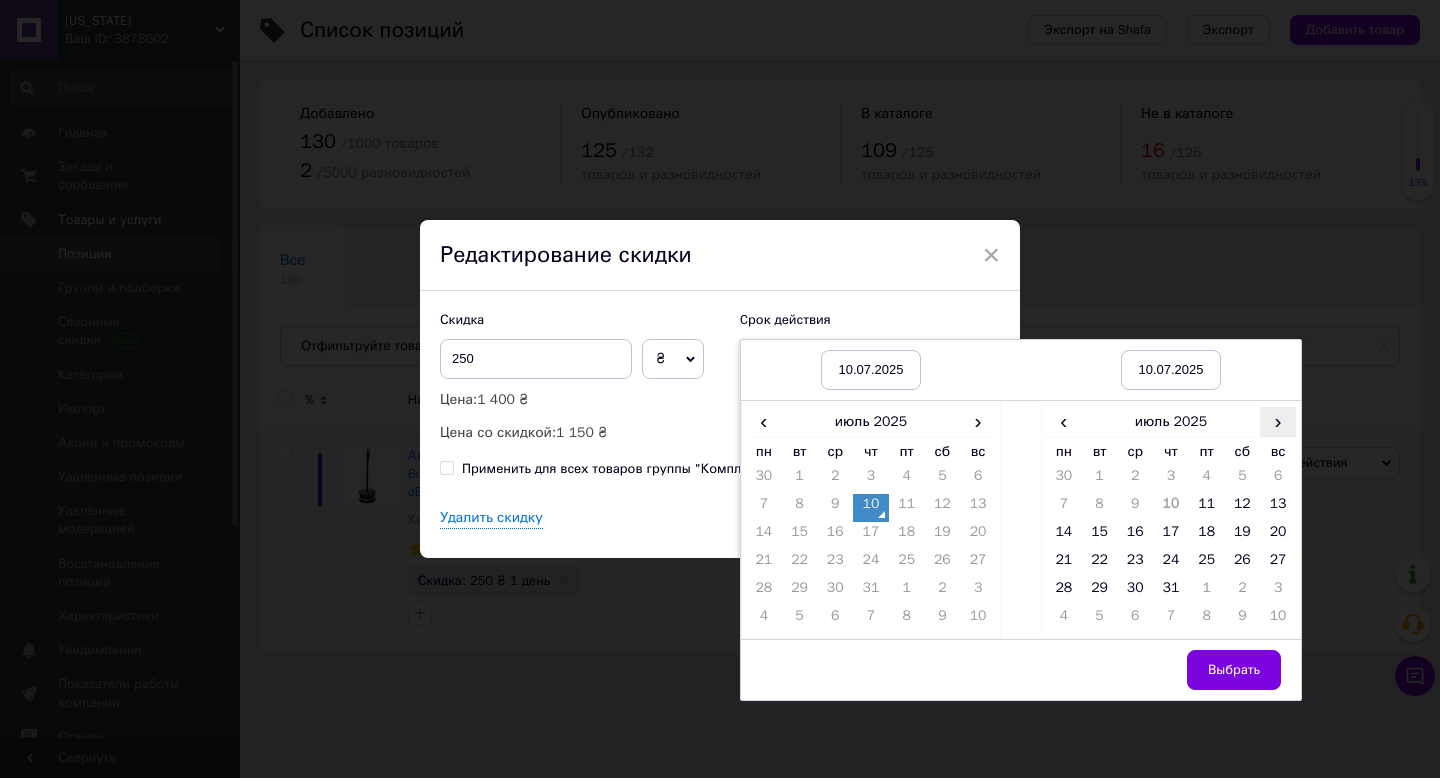 click on "›" at bounding box center [1278, 421] 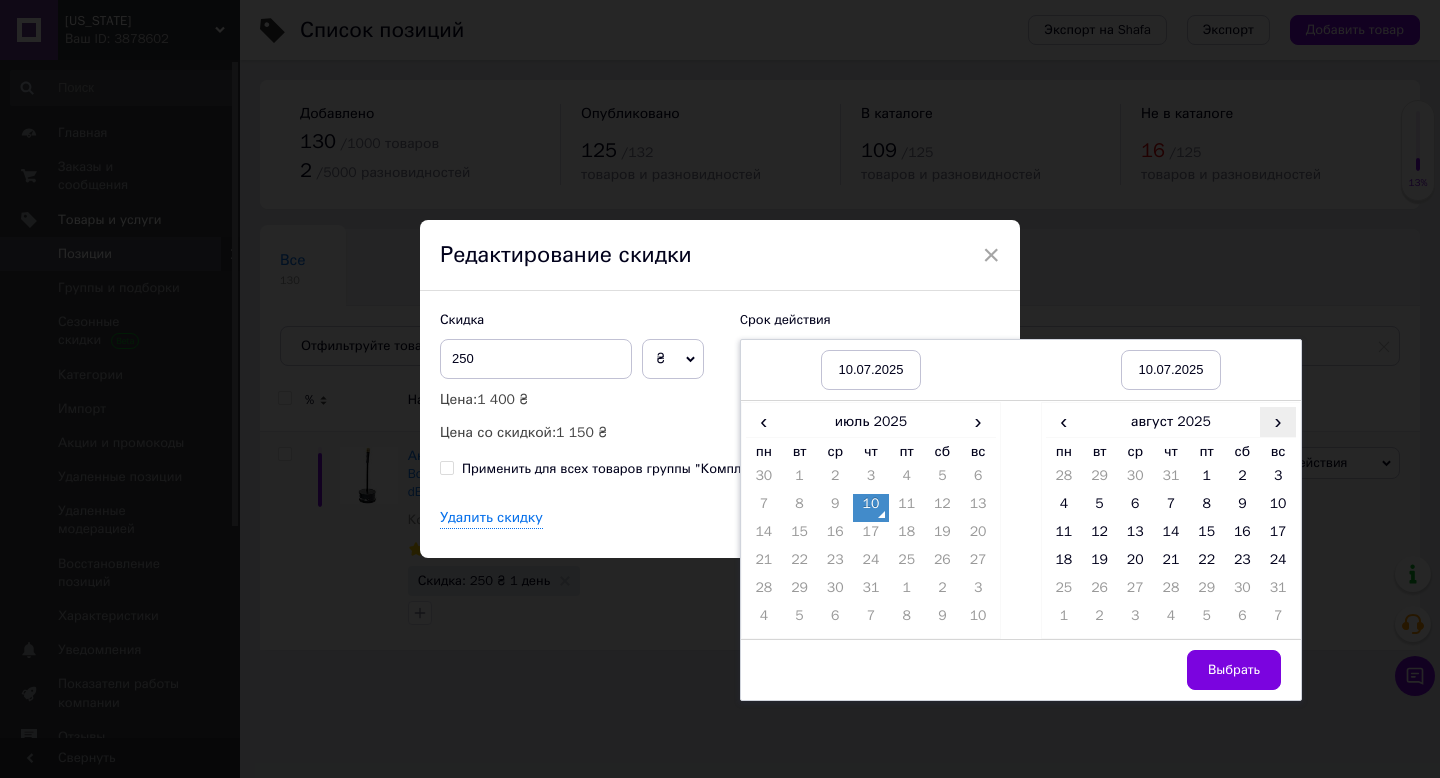 click on "›" at bounding box center [1278, 421] 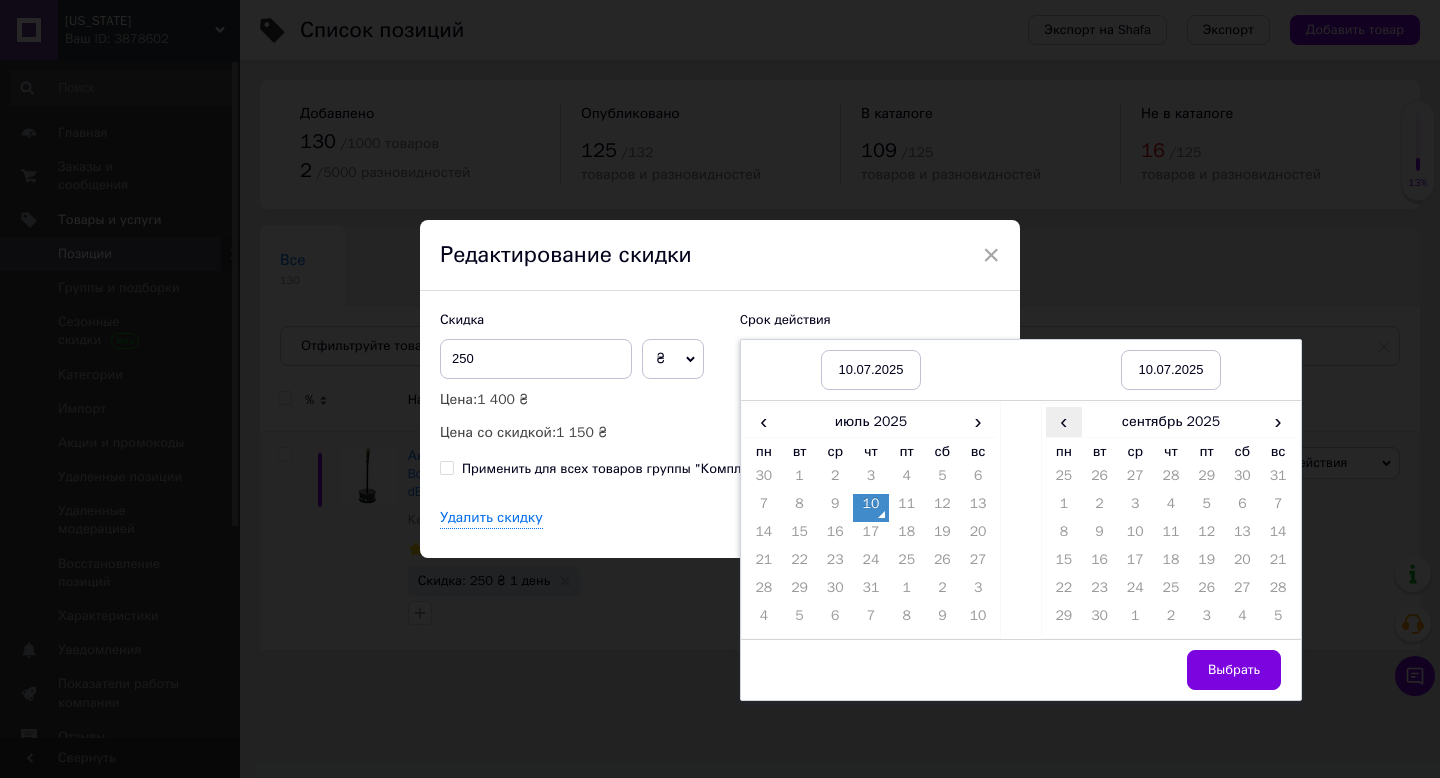click on "‹" at bounding box center (1064, 421) 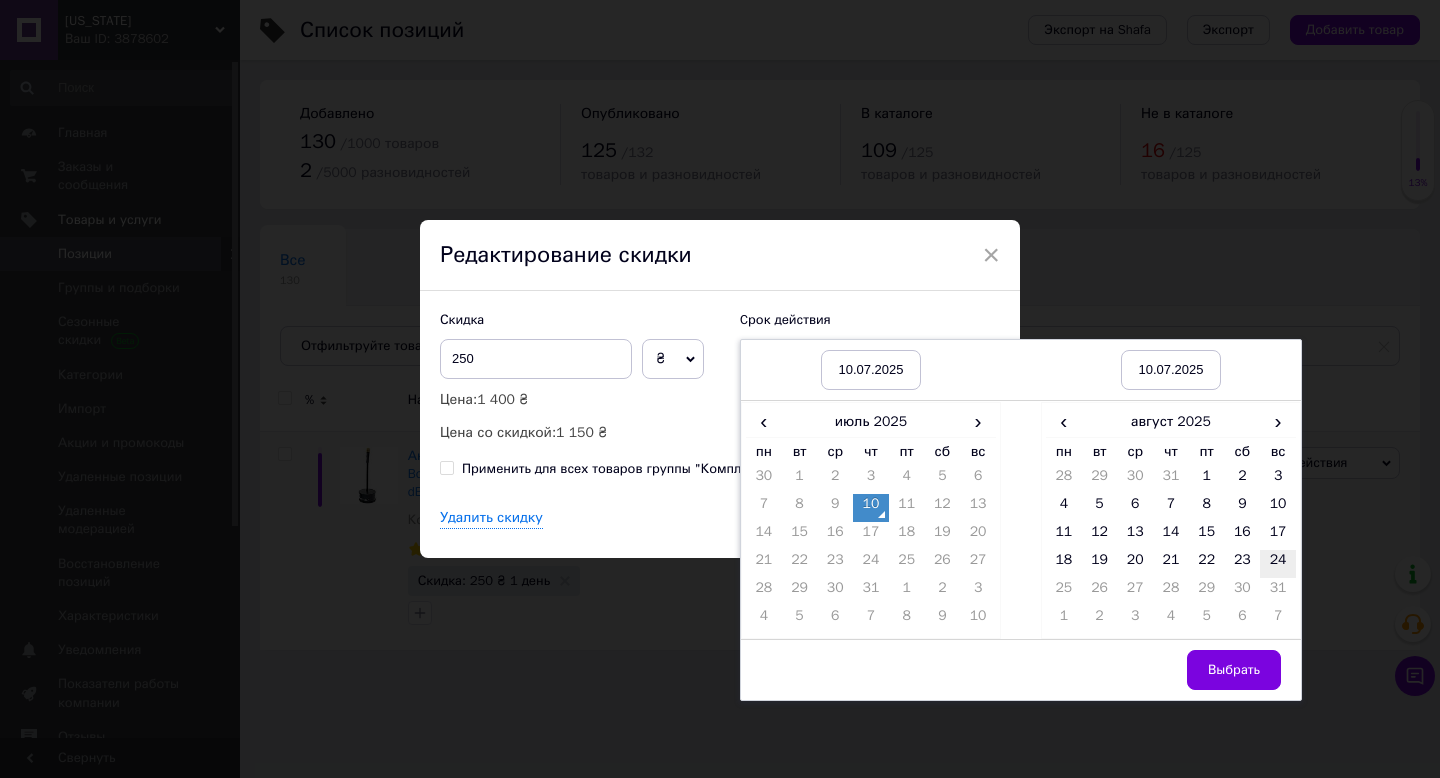 click on "24" at bounding box center [1278, 564] 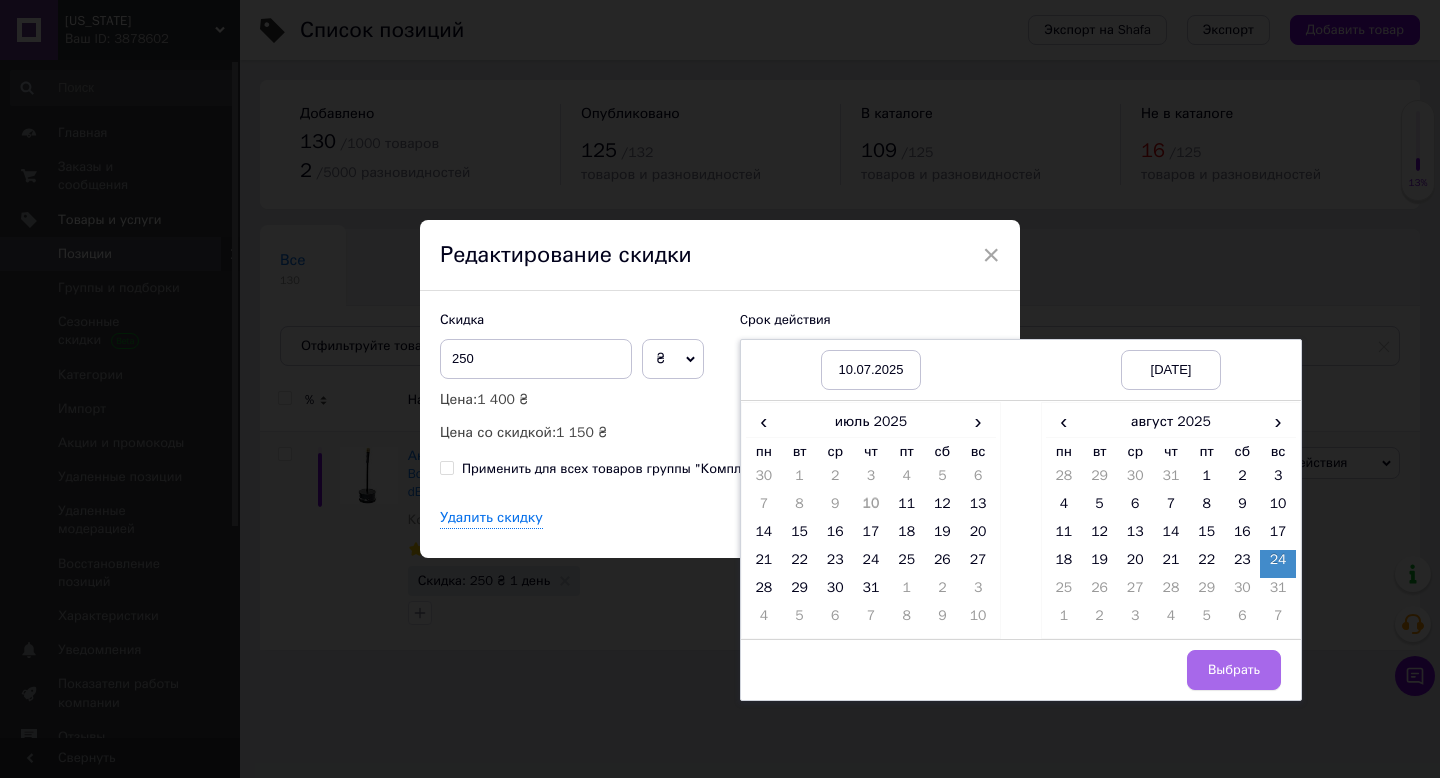 click on "Выбрать" at bounding box center (1234, 670) 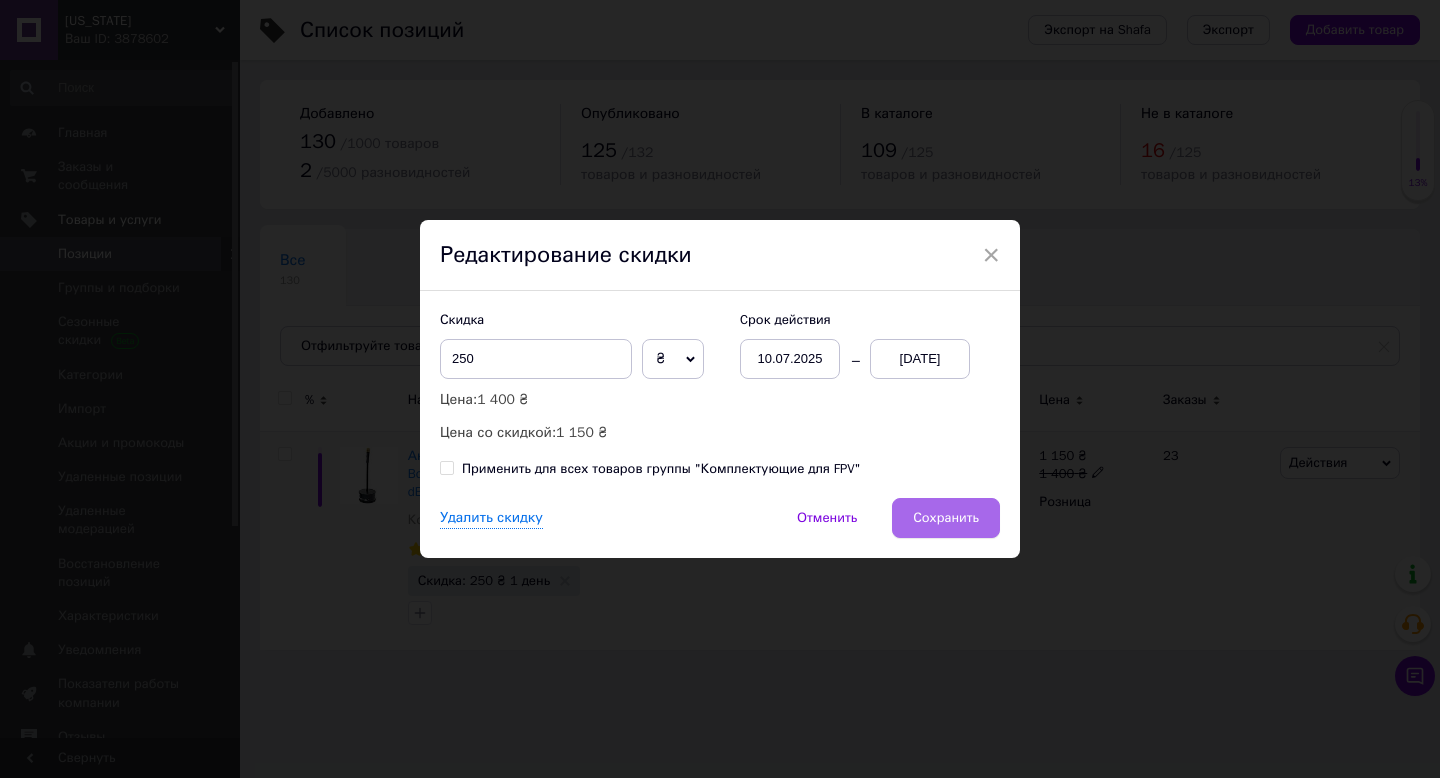 click on "Сохранить" at bounding box center [946, 518] 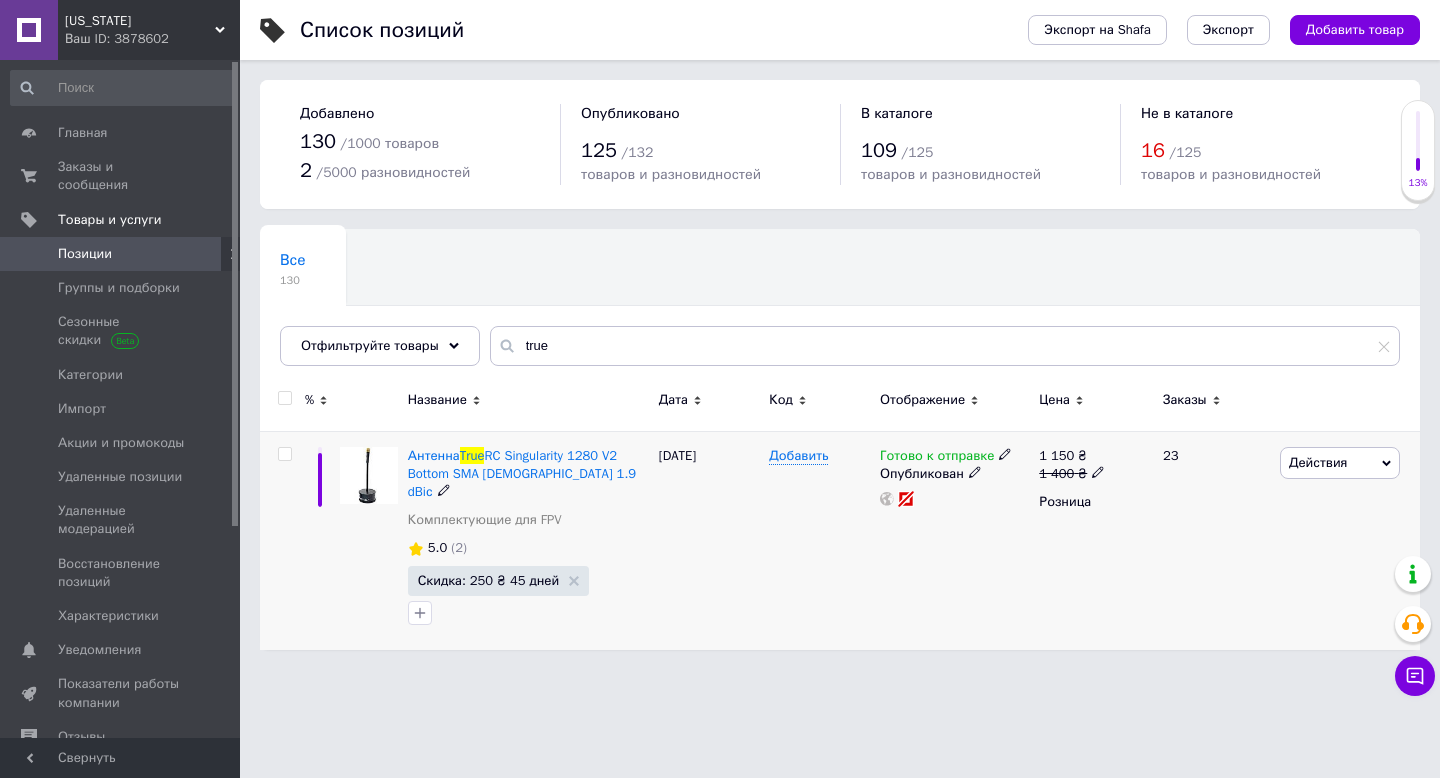 click on "Готово к отправке" at bounding box center (946, 456) 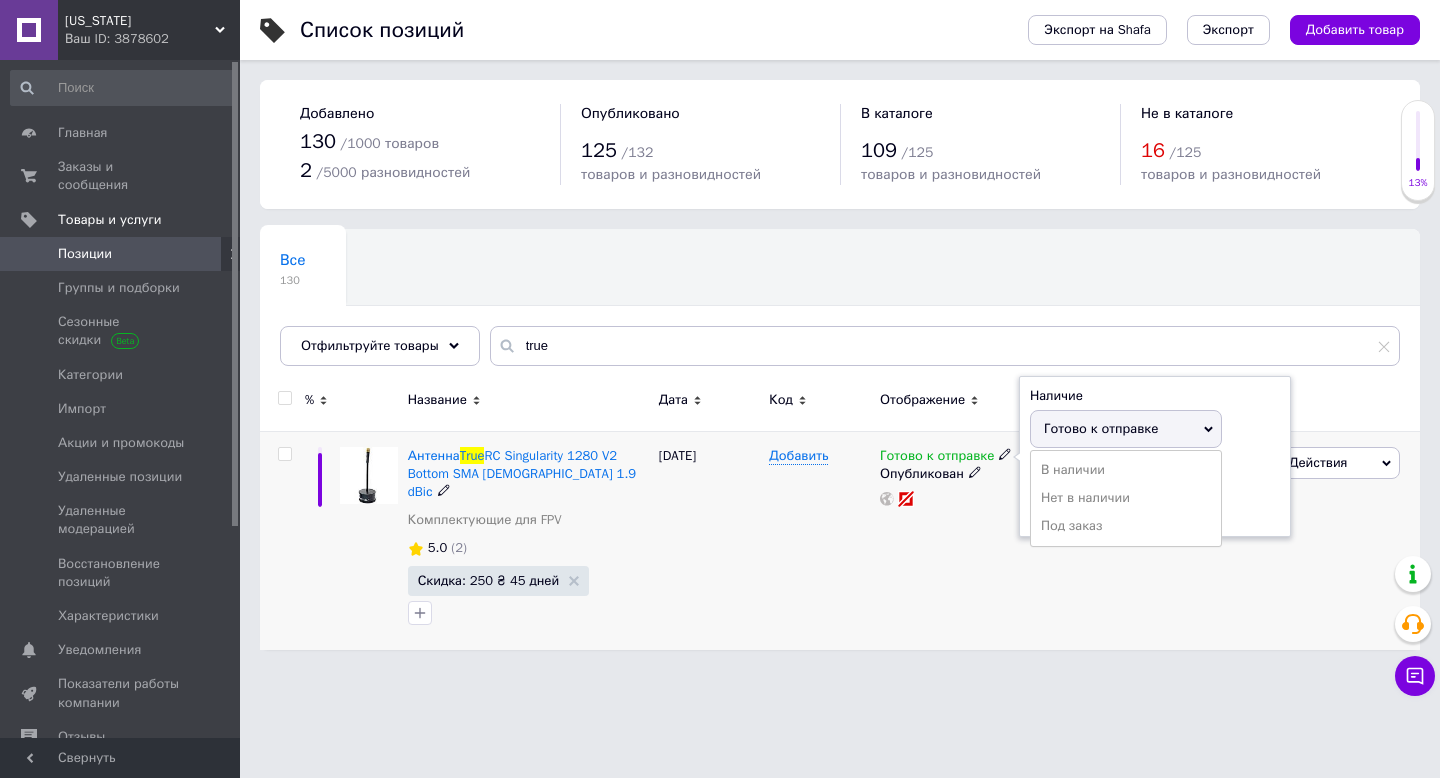 click on "Готово к отправке" at bounding box center (1126, 429) 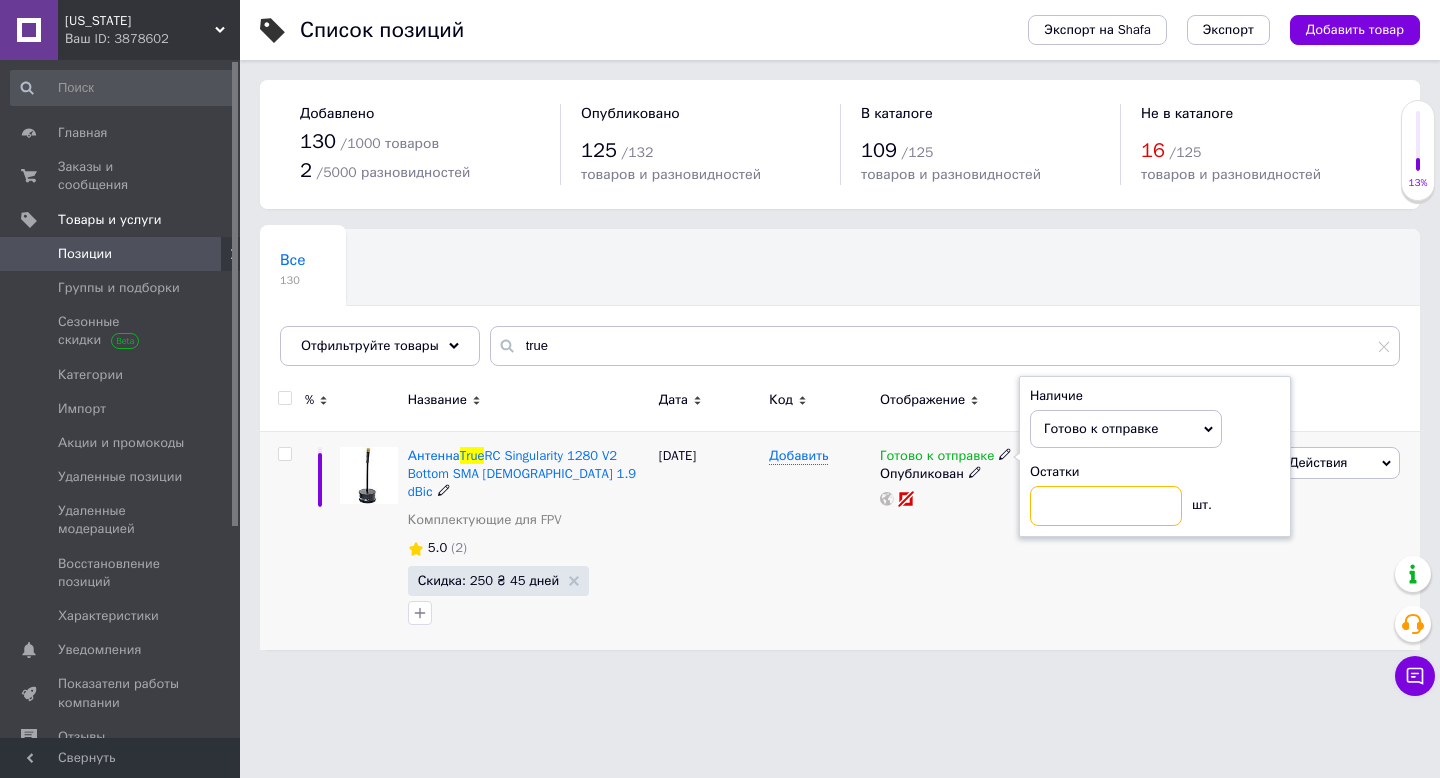 click at bounding box center (1106, 506) 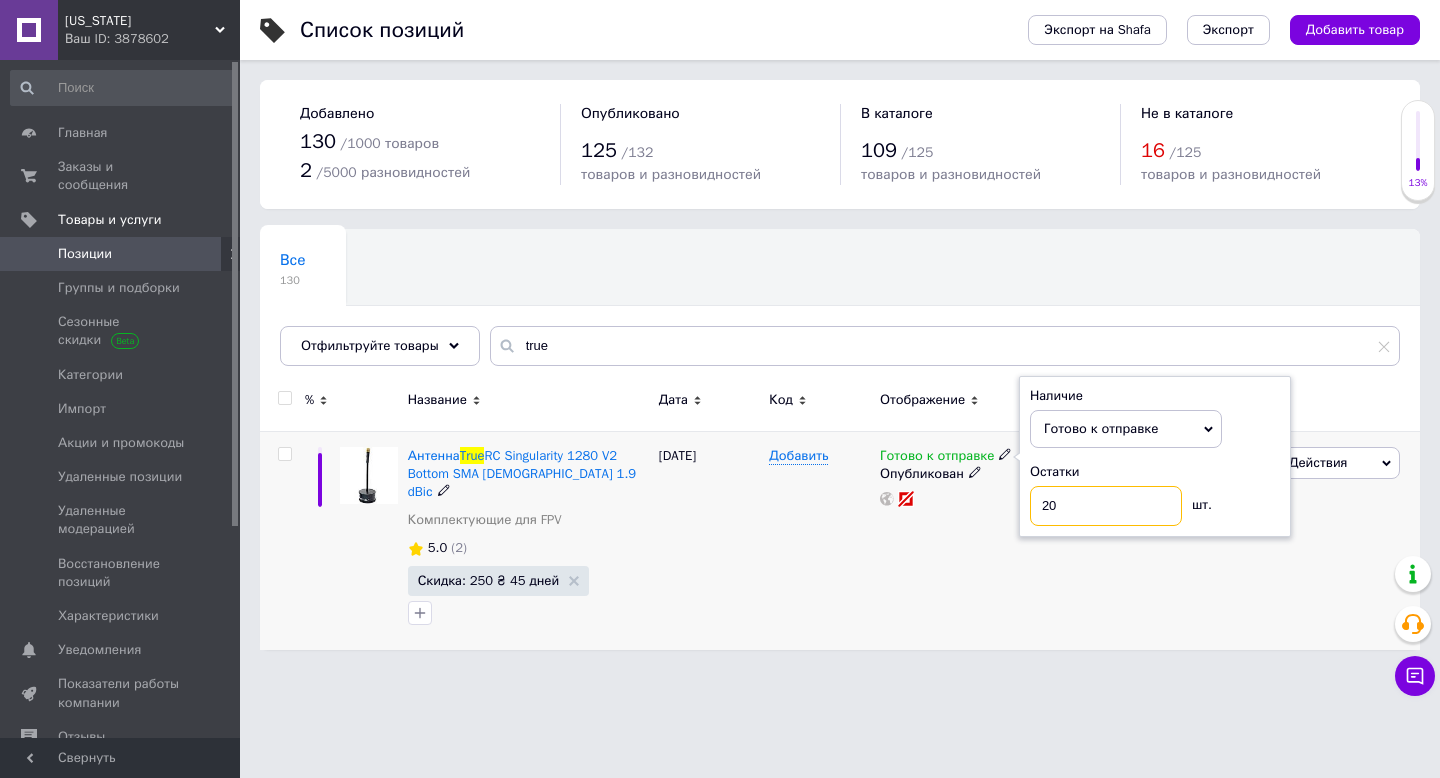 type on "20" 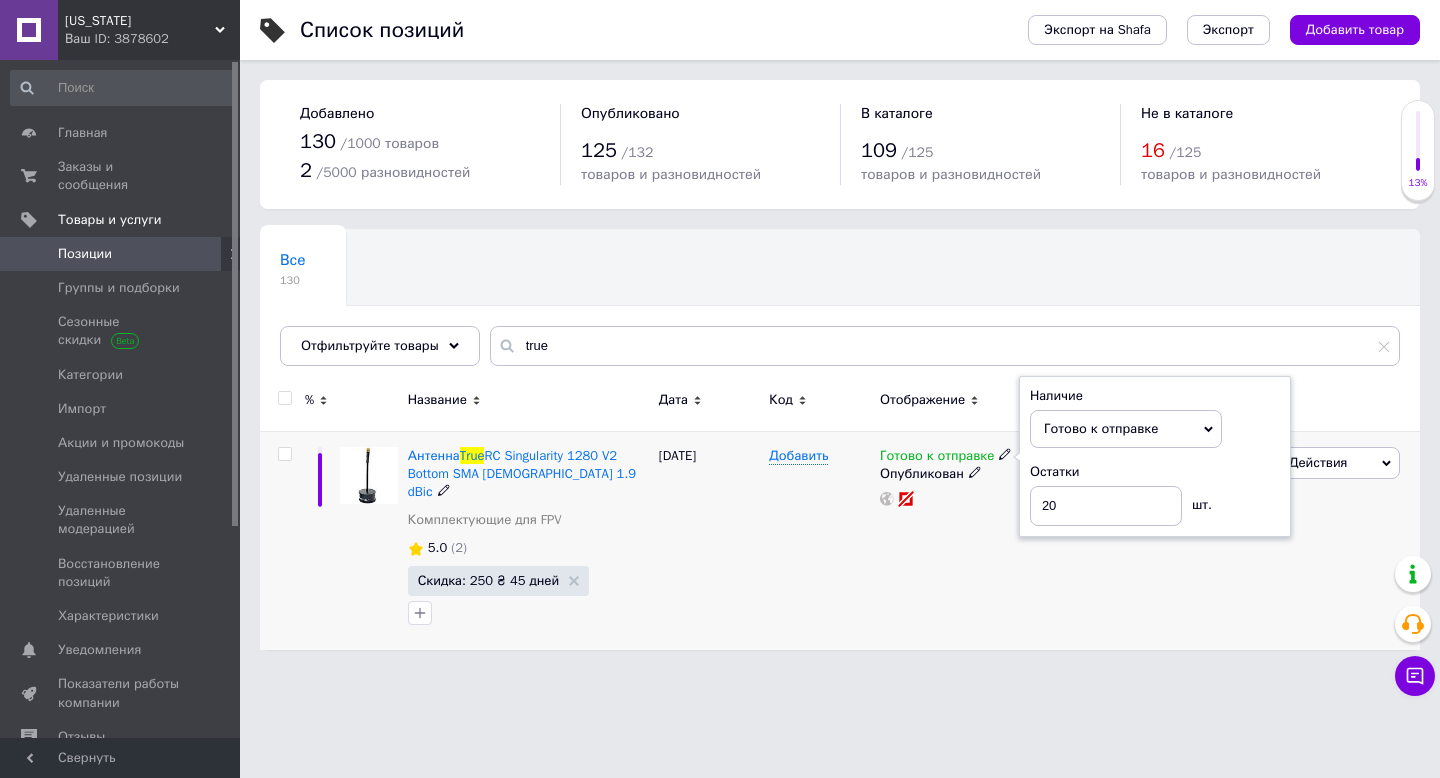 click on "Готово к отправке Наличие Готово к отправке В наличии Нет в наличии Под заказ Остатки 20 шт. Опубликован" at bounding box center (954, 540) 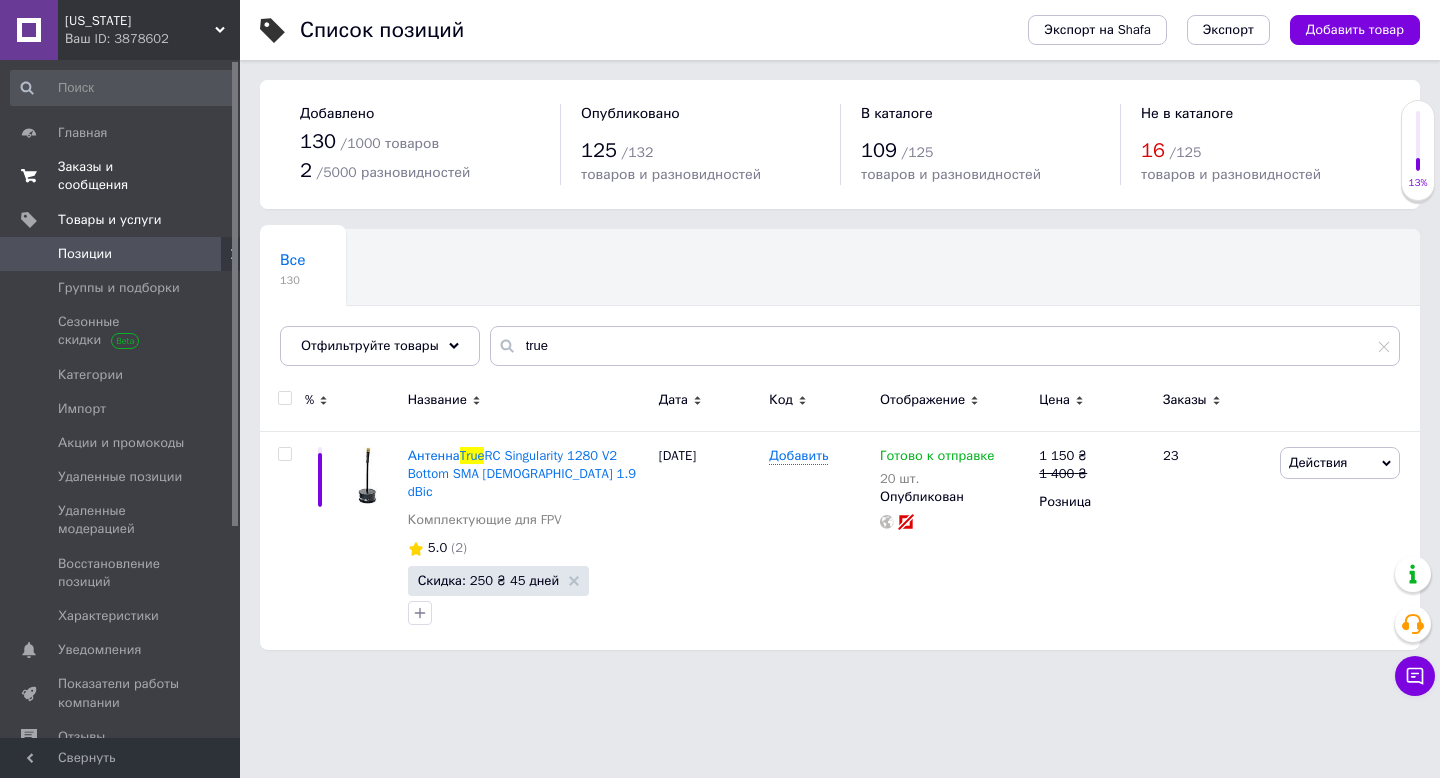 click on "Заказы и сообщения" at bounding box center (121, 176) 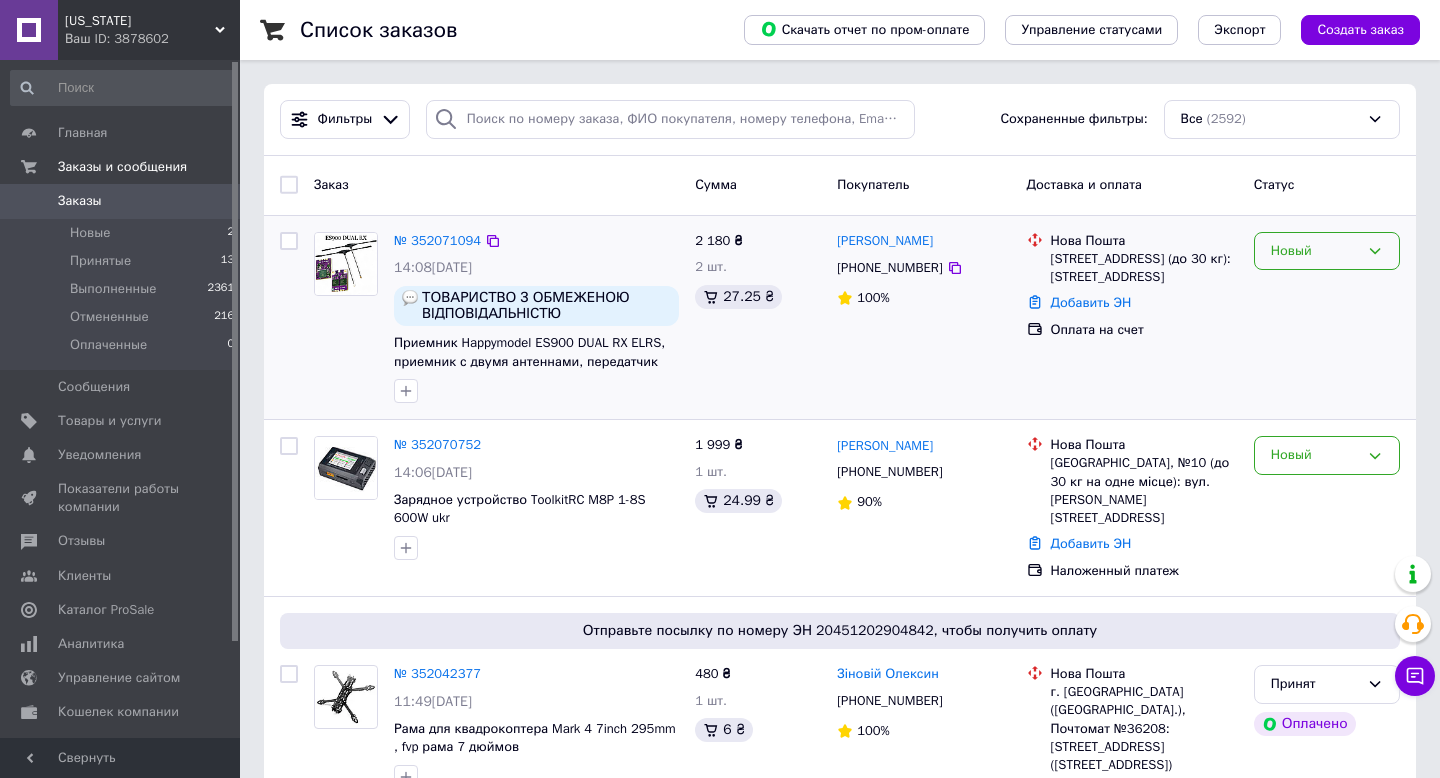 click on "Новый" at bounding box center (1327, 251) 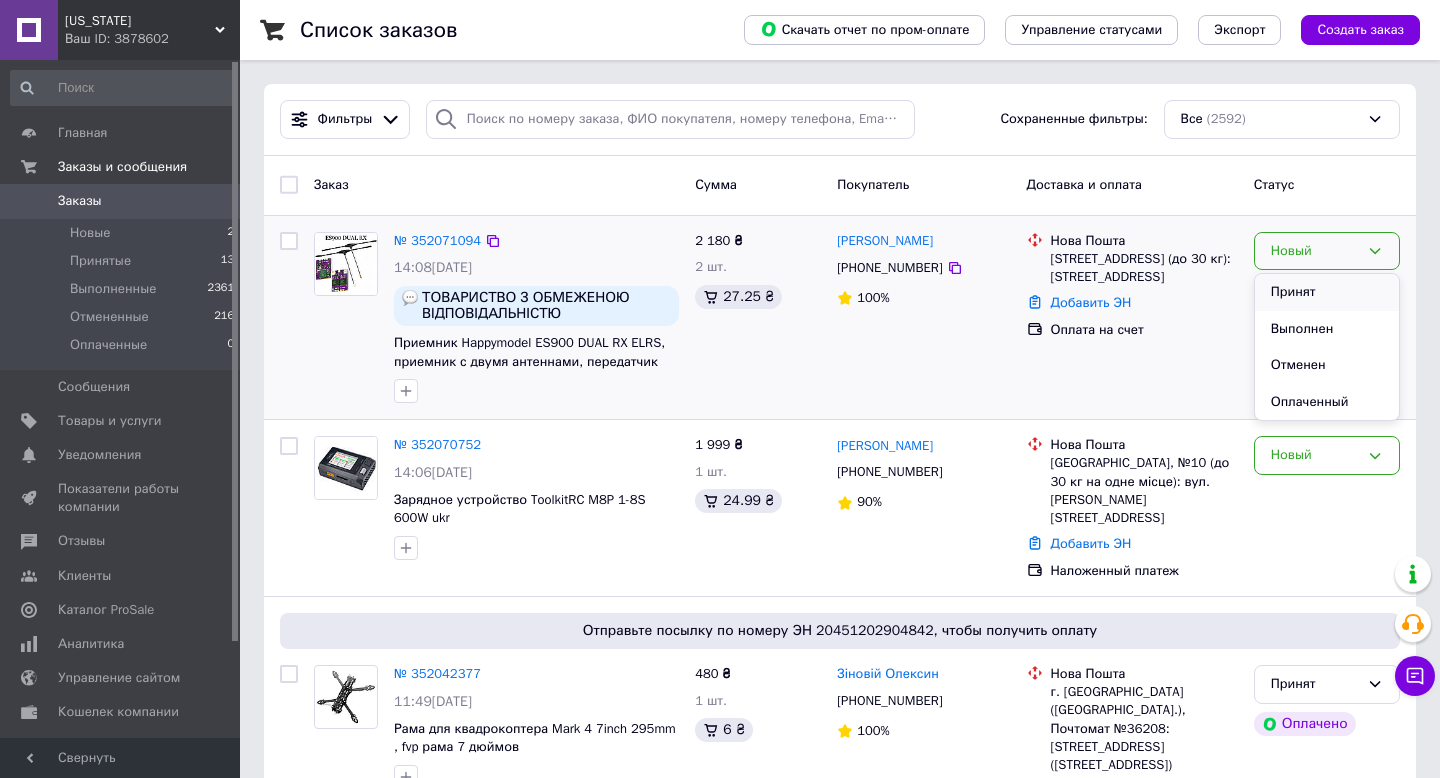 click on "Принят" at bounding box center [1327, 292] 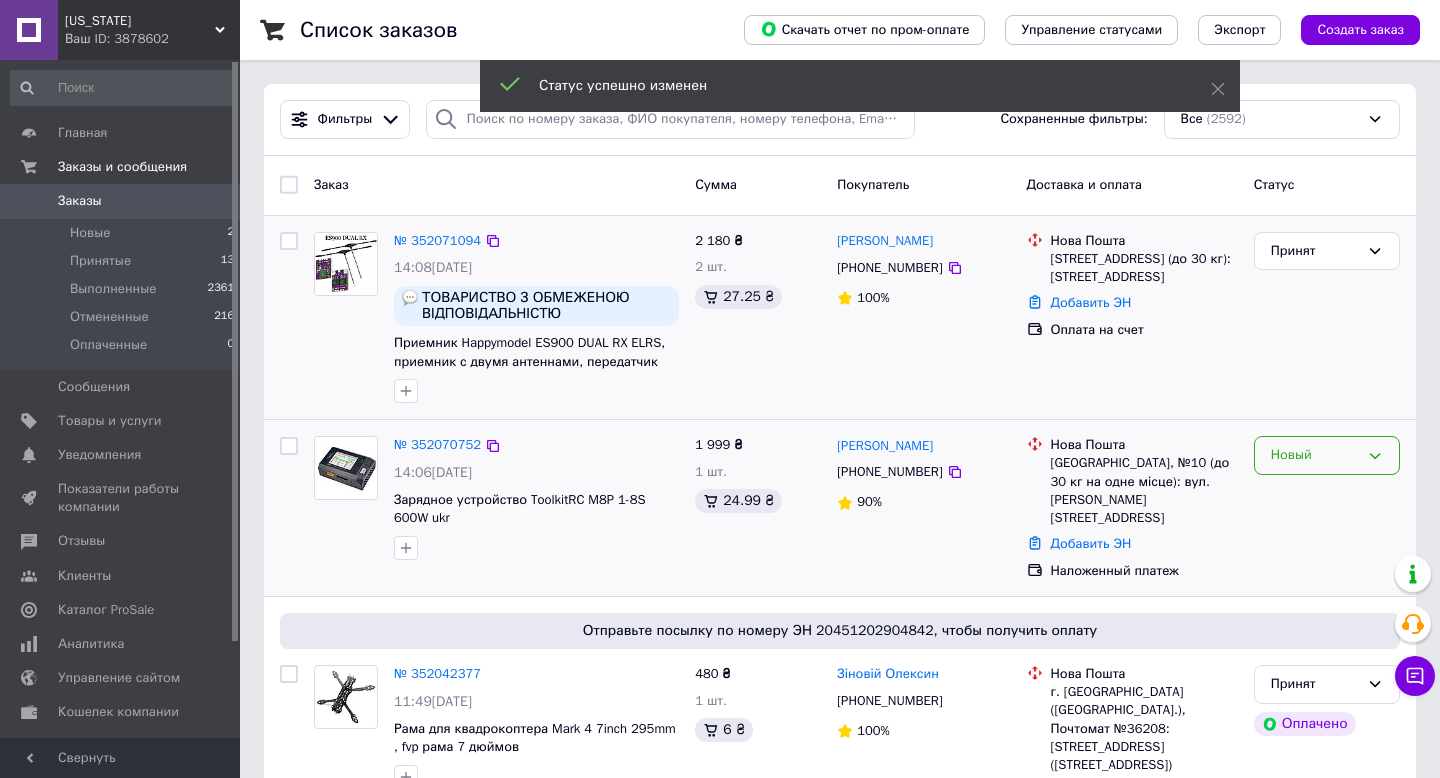 click on "Новый" at bounding box center [1315, 455] 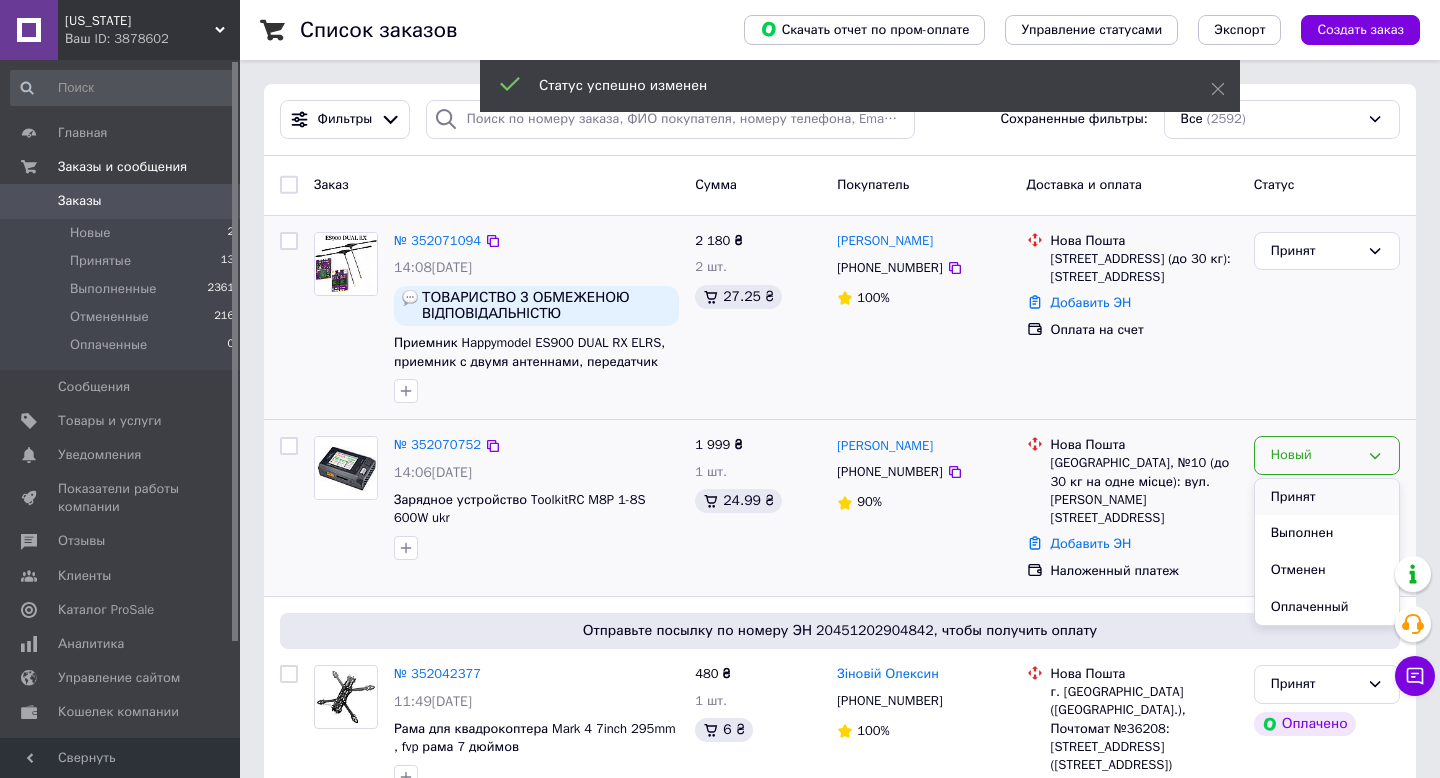 click on "Принят" at bounding box center [1327, 497] 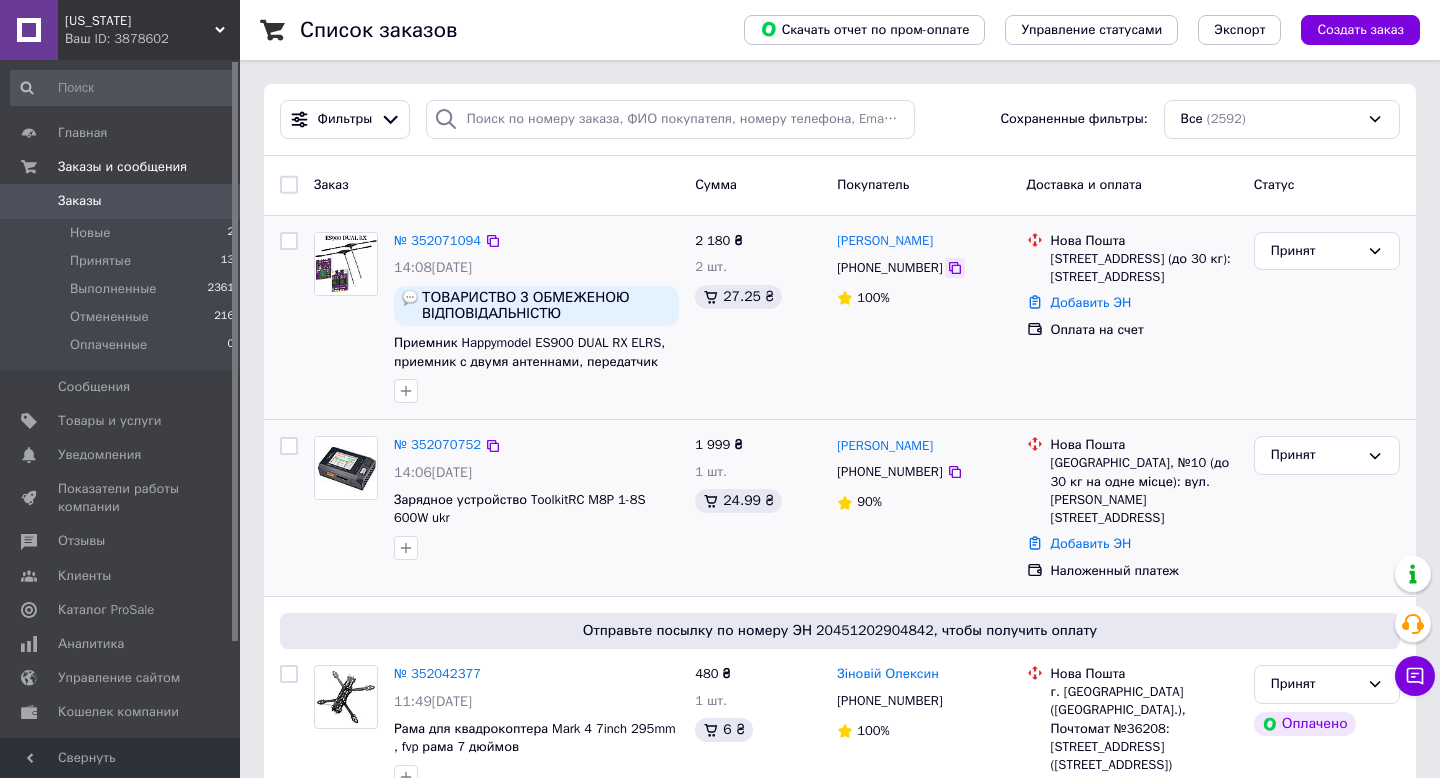 click 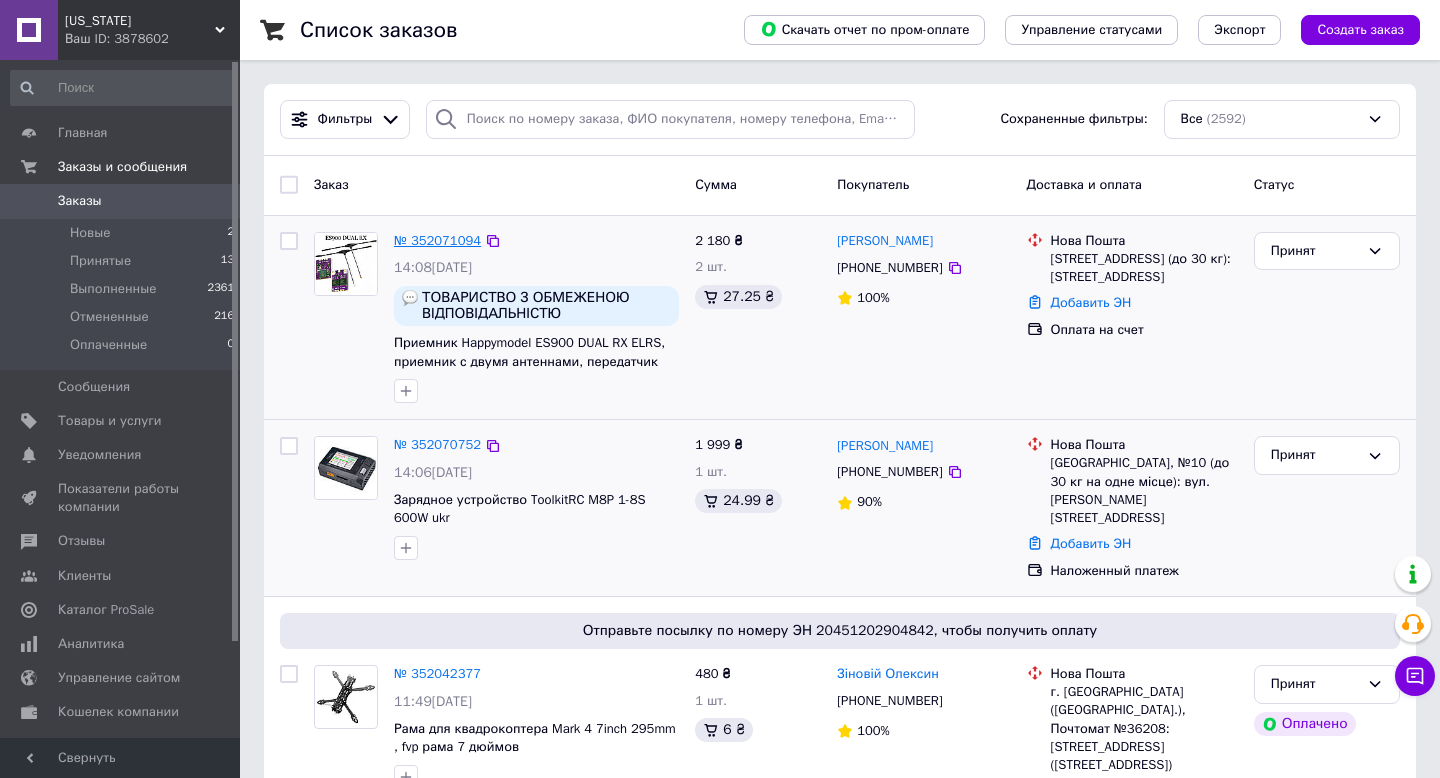 click on "№ 352071094" at bounding box center [437, 240] 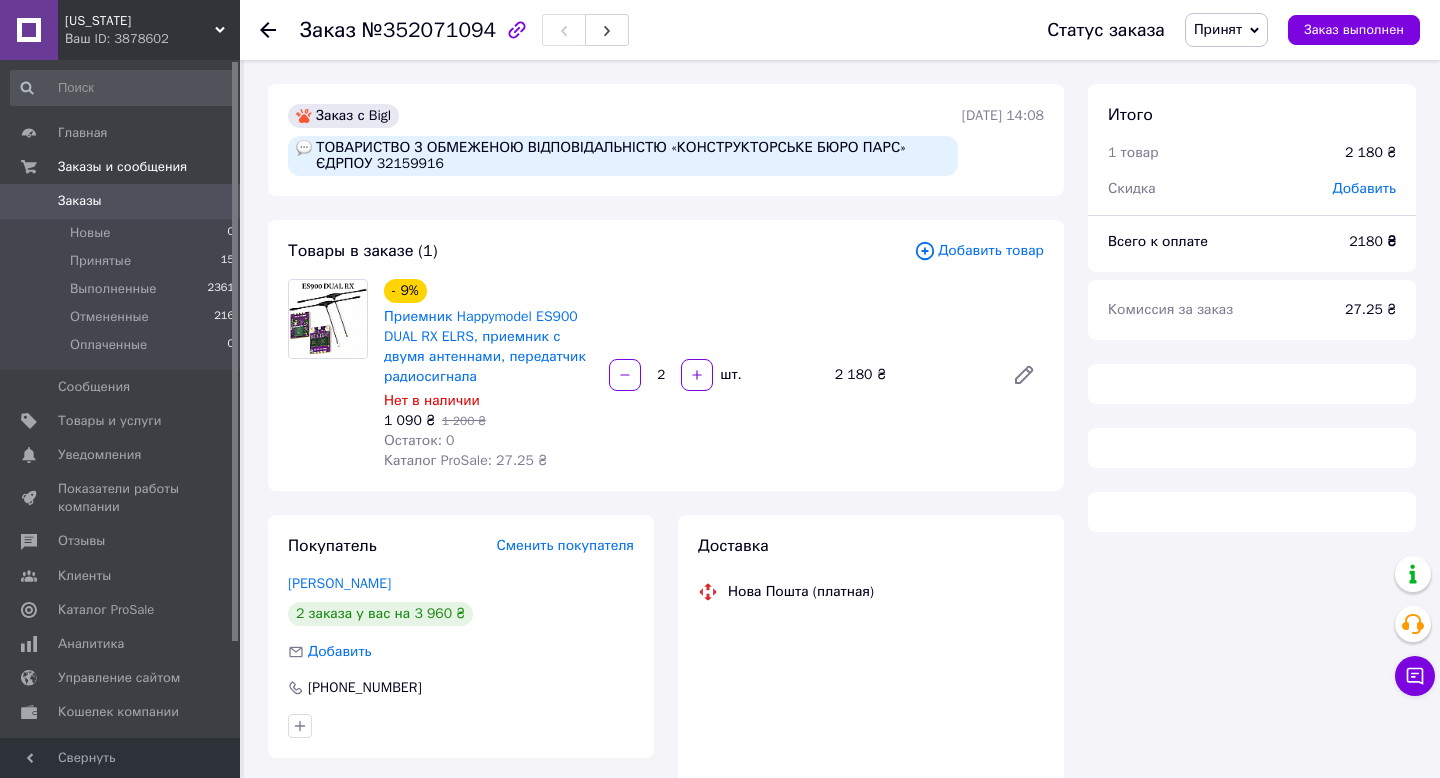 scroll, scrollTop: 13, scrollLeft: 0, axis: vertical 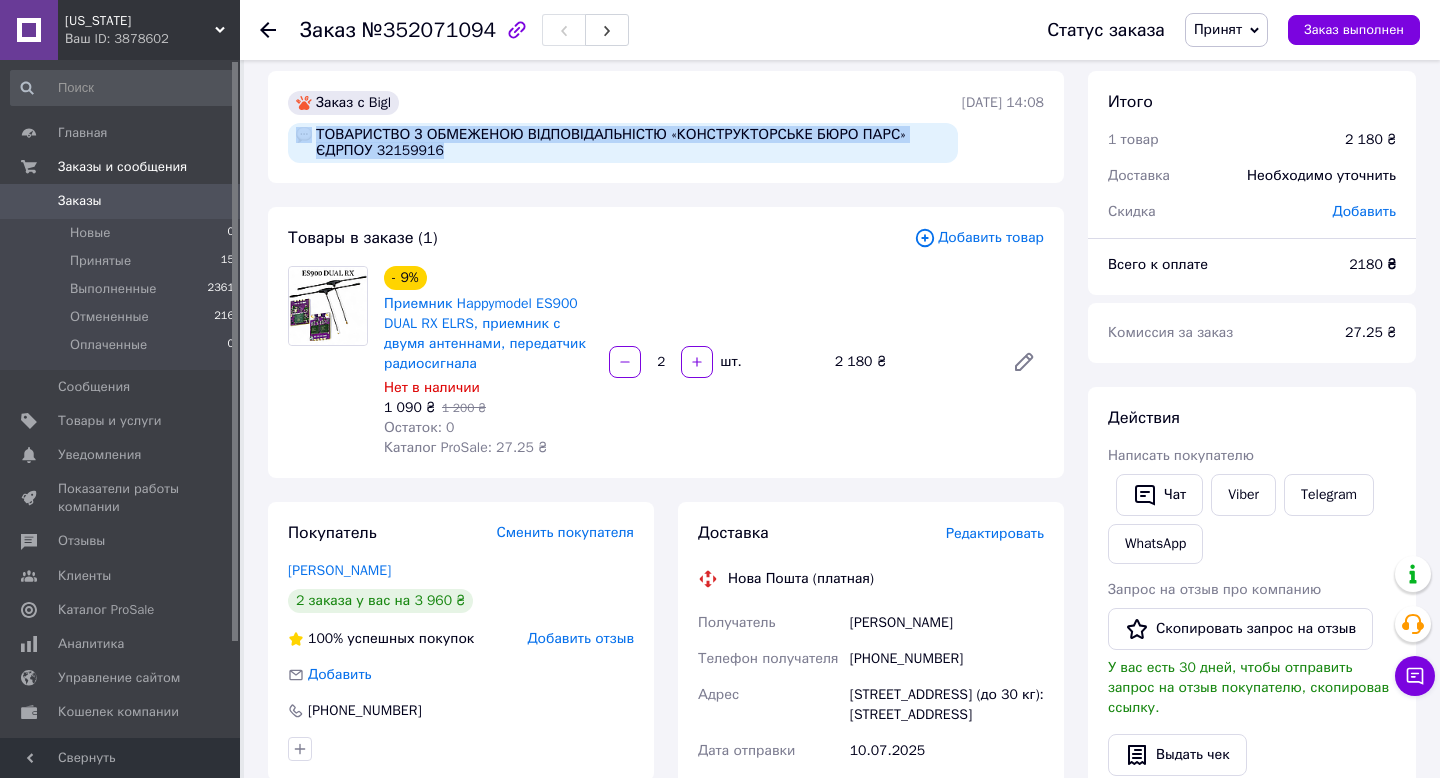 drag, startPoint x: 501, startPoint y: 150, endPoint x: 310, endPoint y: 131, distance: 191.9427 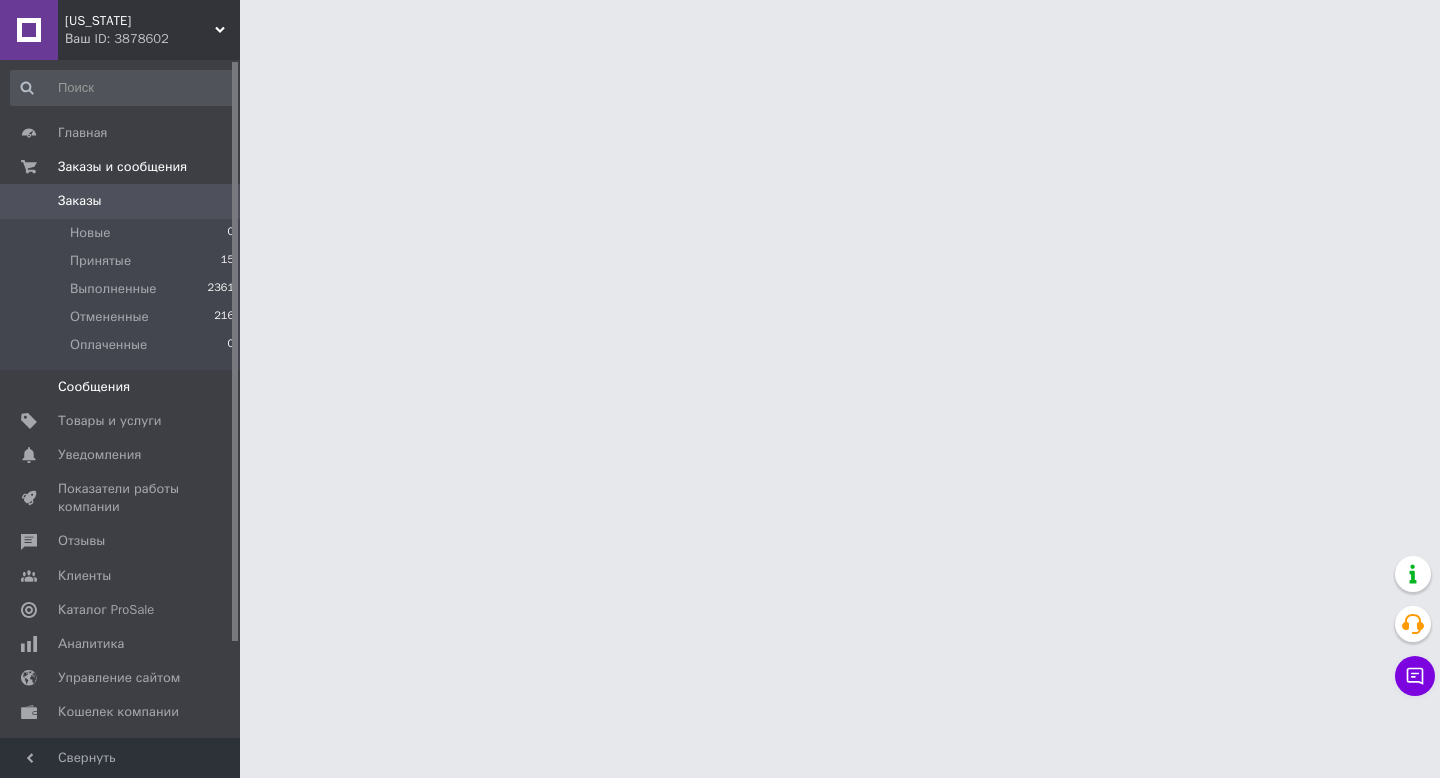 click on "Сообщения 0" at bounding box center (123, 387) 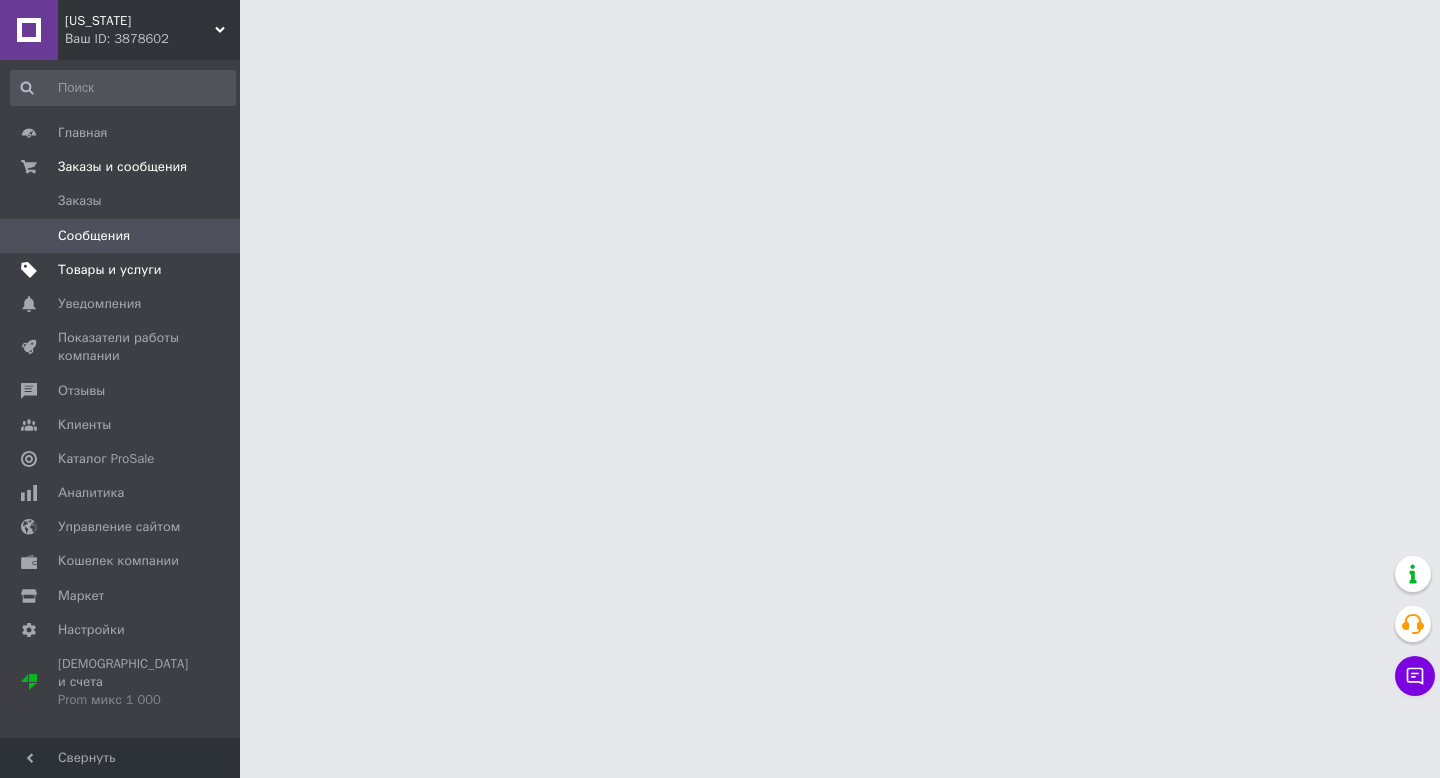 click on "Товары и услуги" at bounding box center [110, 270] 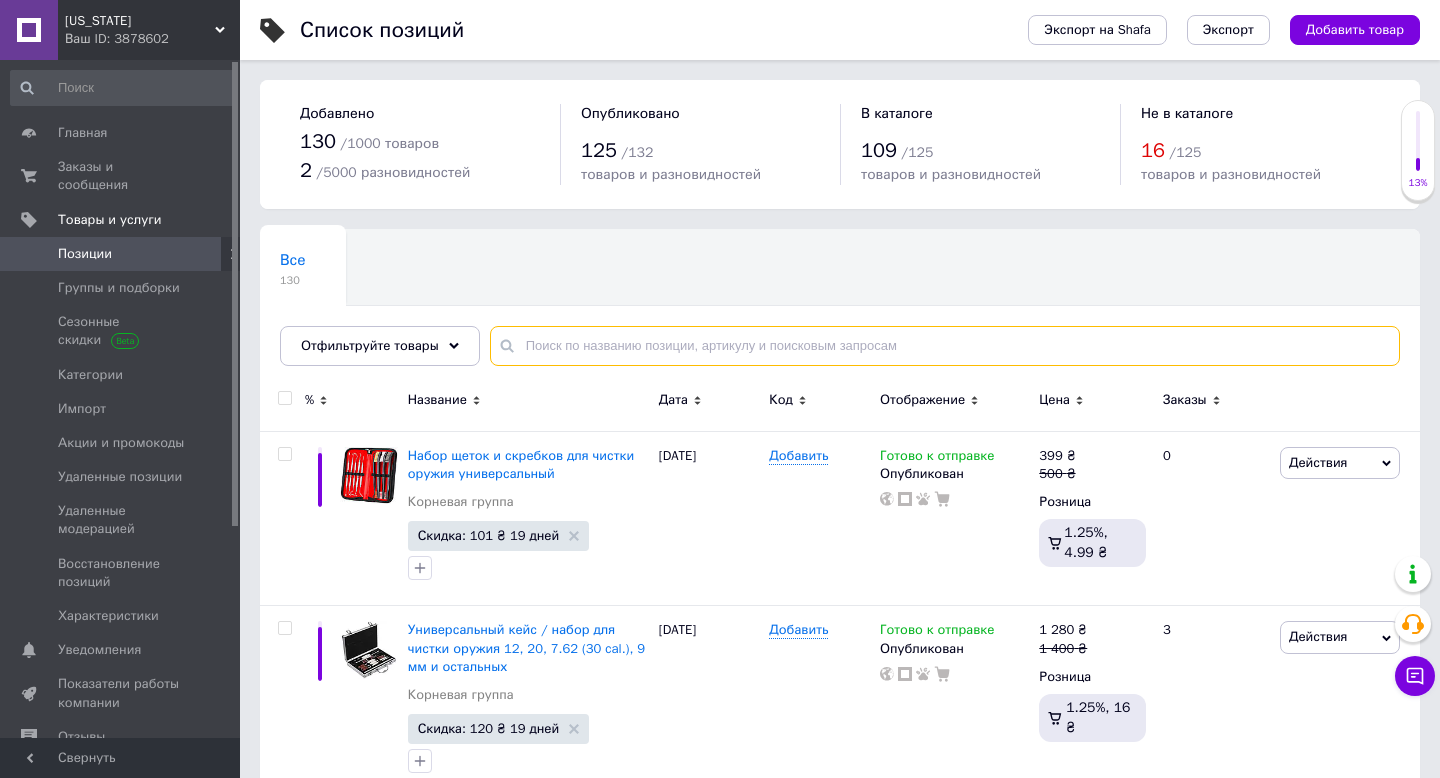 click at bounding box center [945, 346] 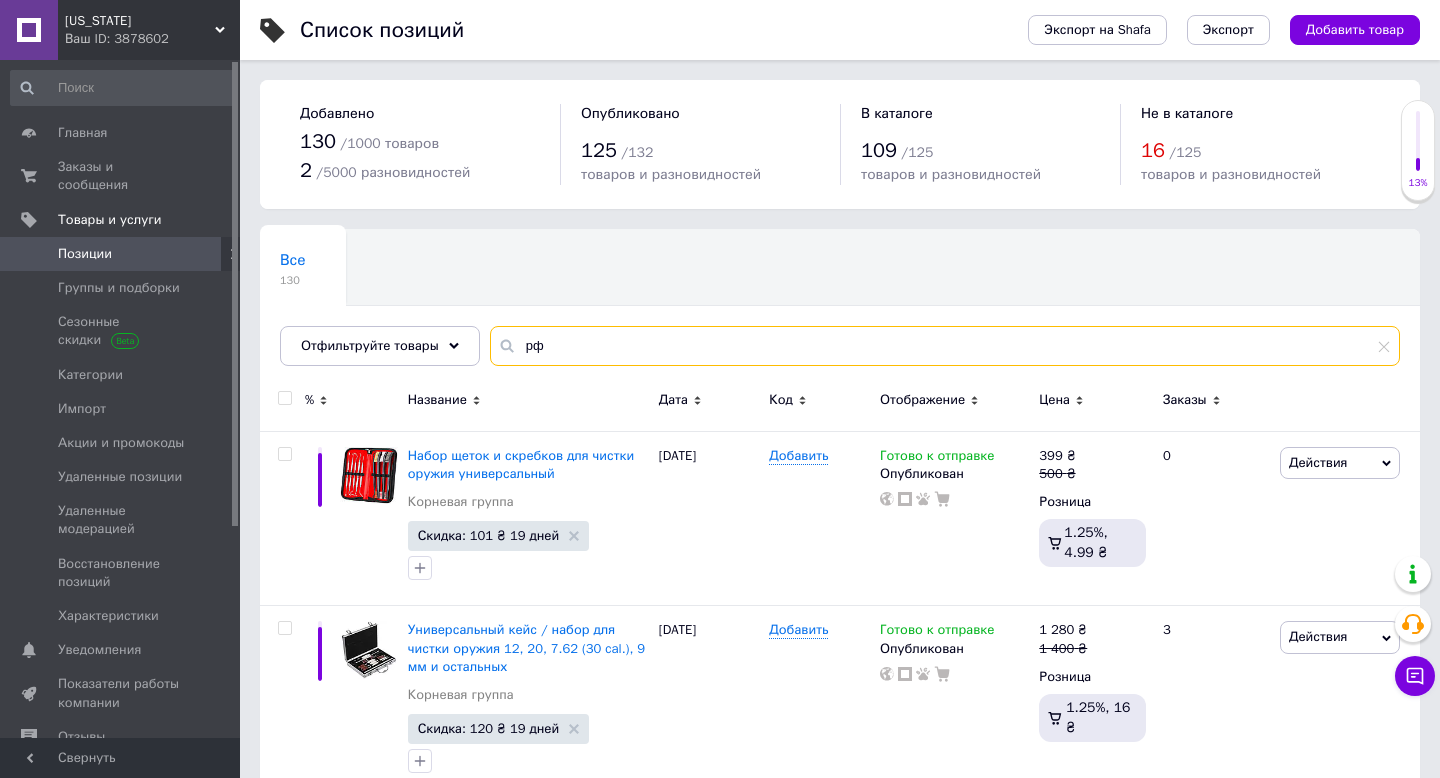 type on "р" 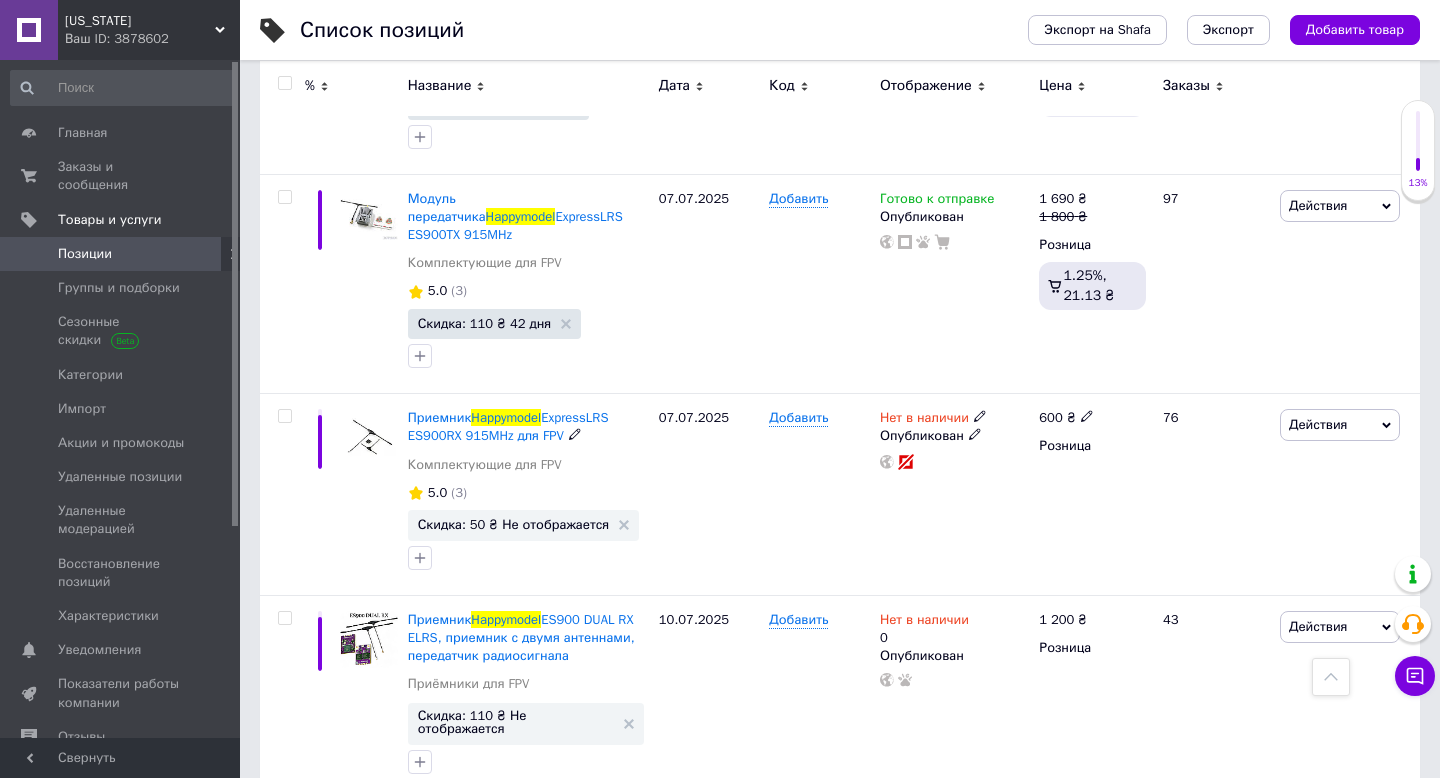 scroll, scrollTop: 693, scrollLeft: 0, axis: vertical 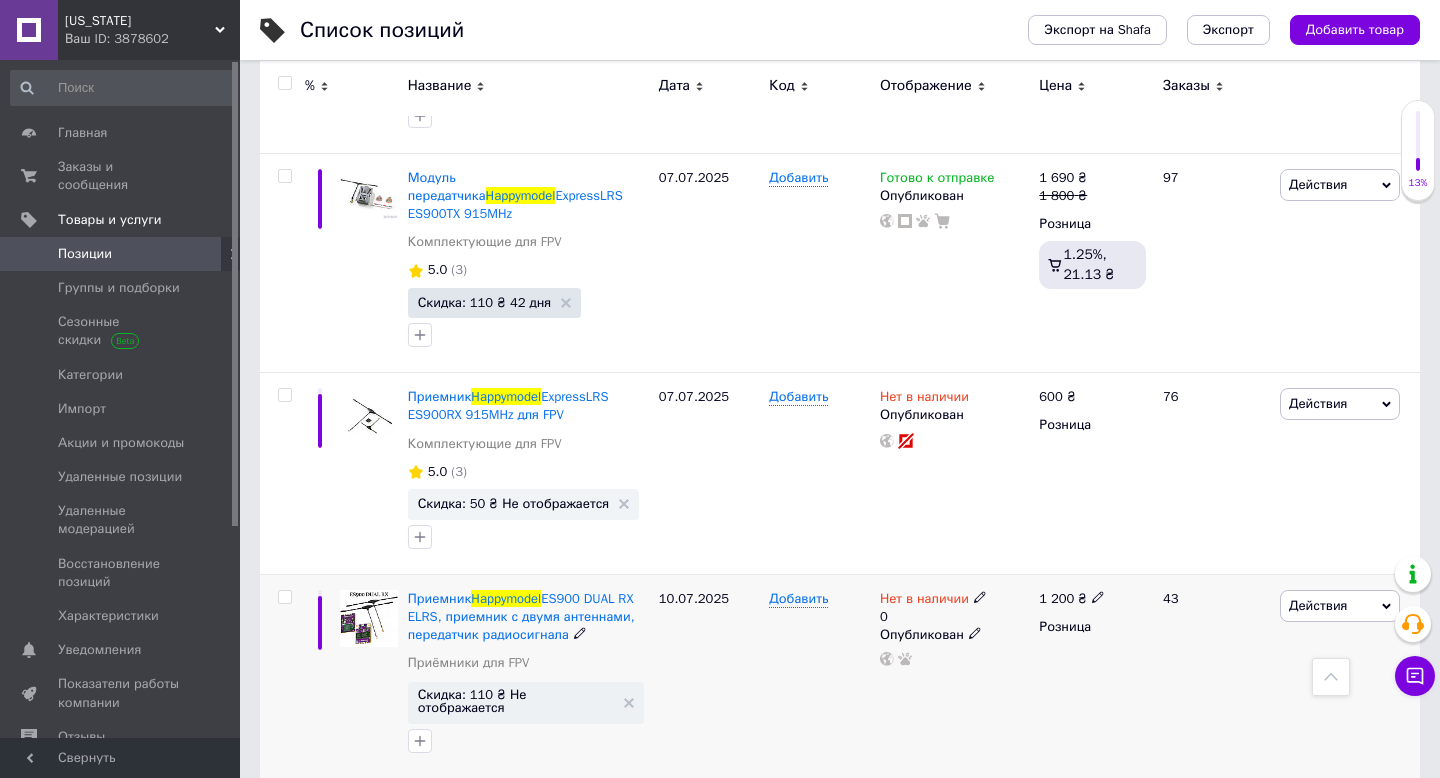 type on "happymodel" 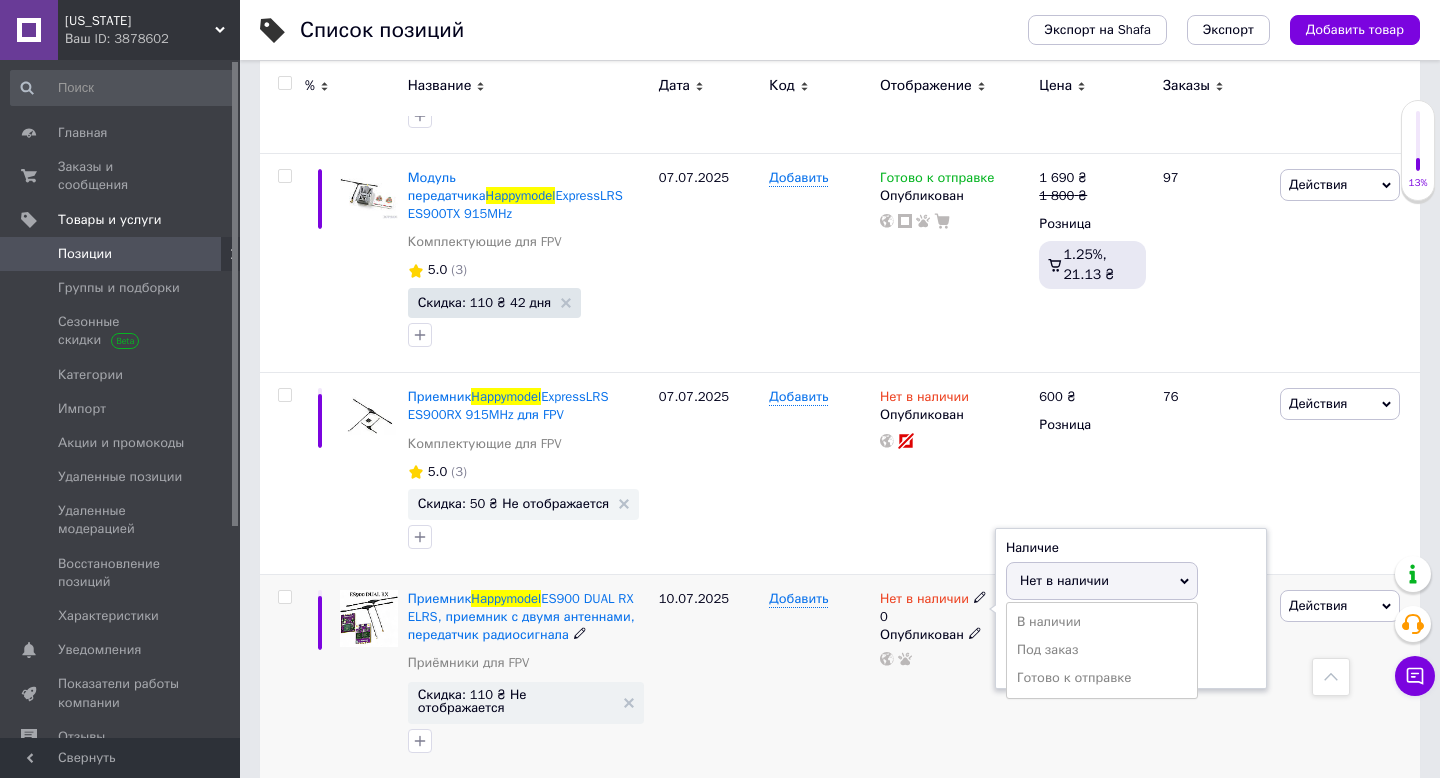 click on "Нет в наличии" at bounding box center (1102, 581) 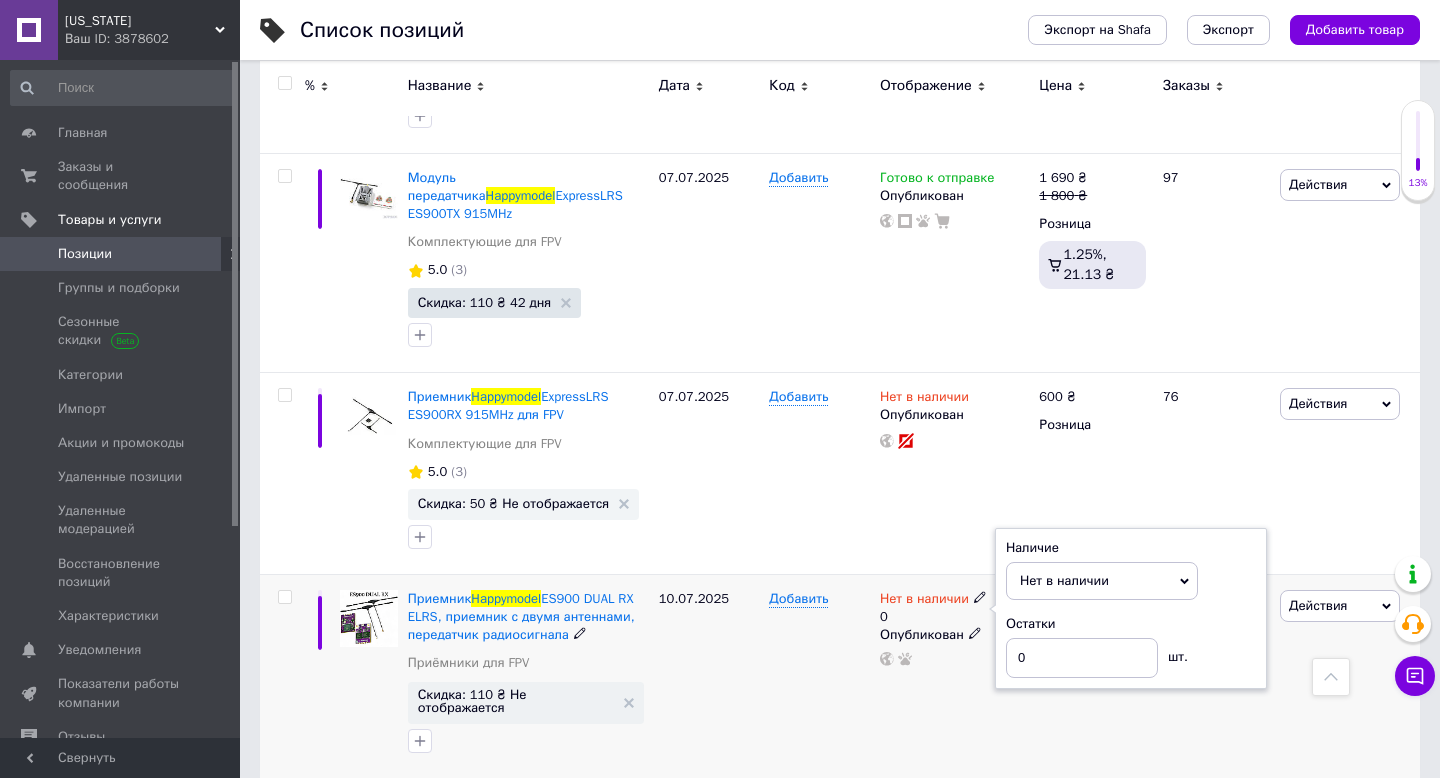 click on "Нет в наличии" at bounding box center [1064, 580] 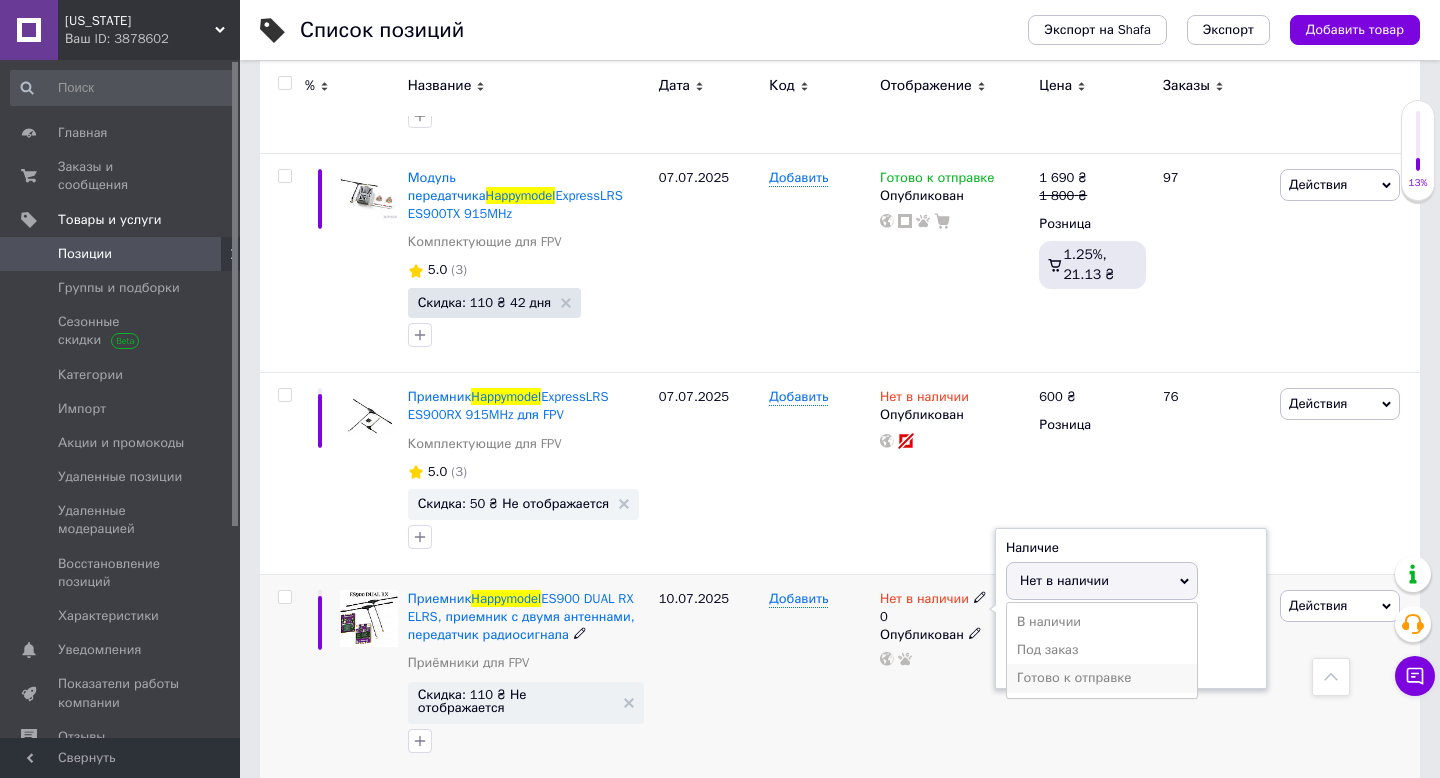 click on "Готово к отправке" at bounding box center [1102, 678] 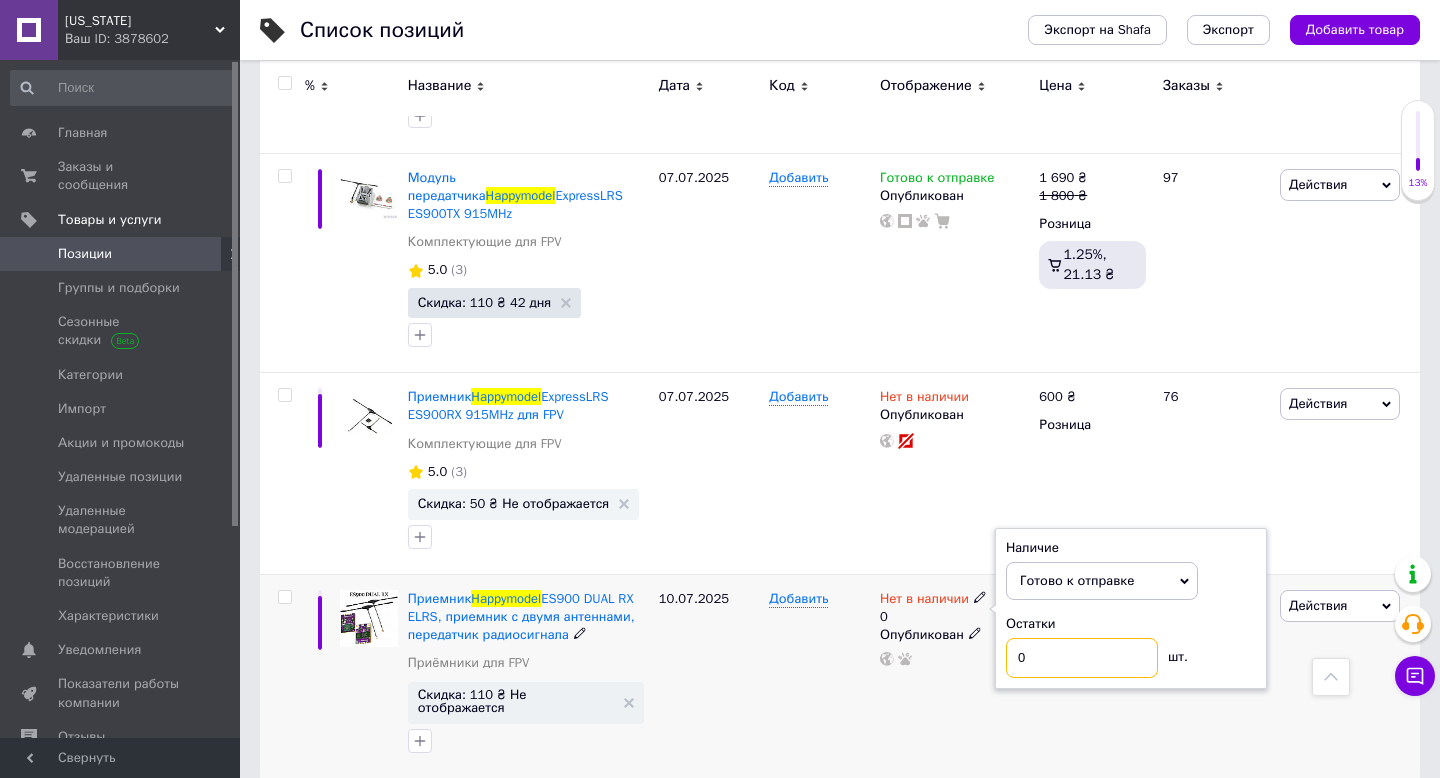 click on "0" at bounding box center [1082, 658] 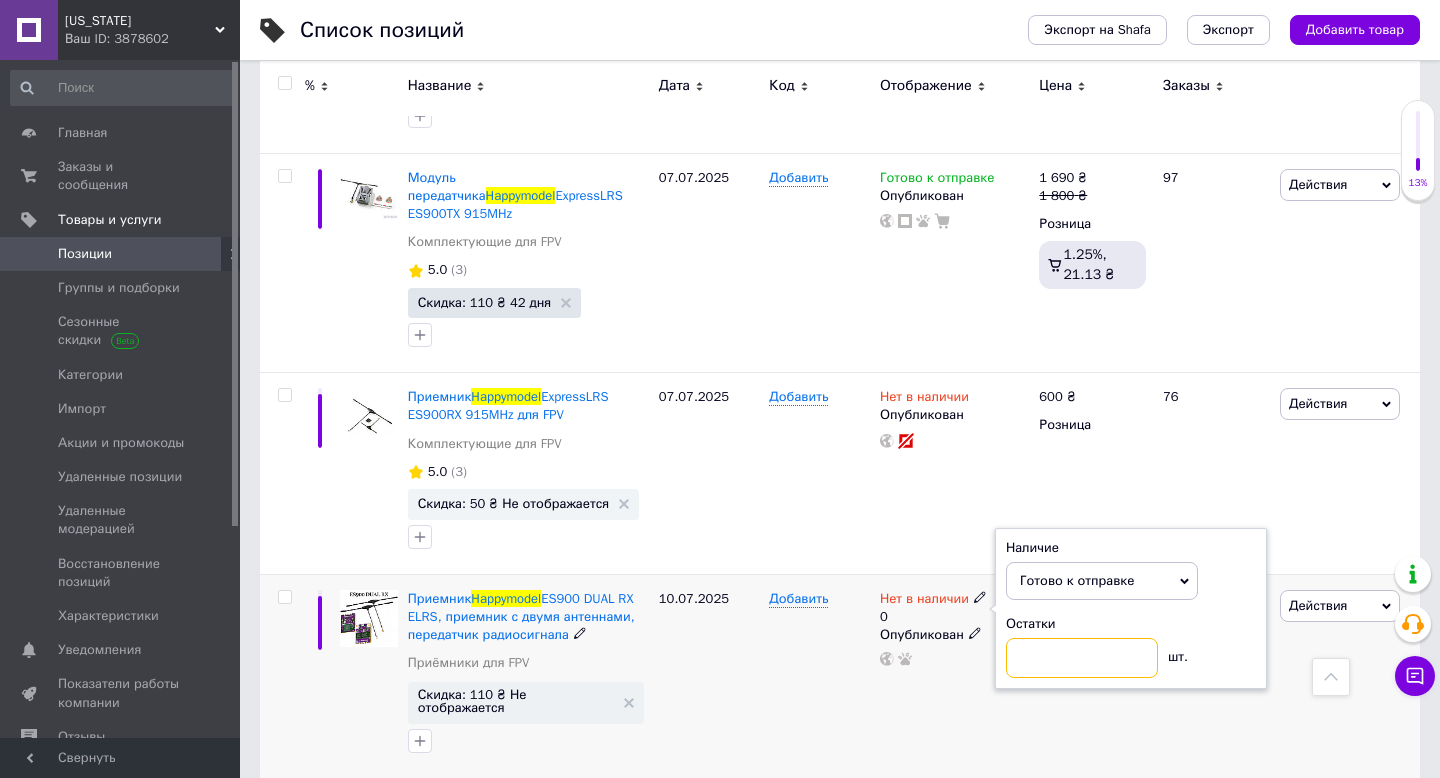type 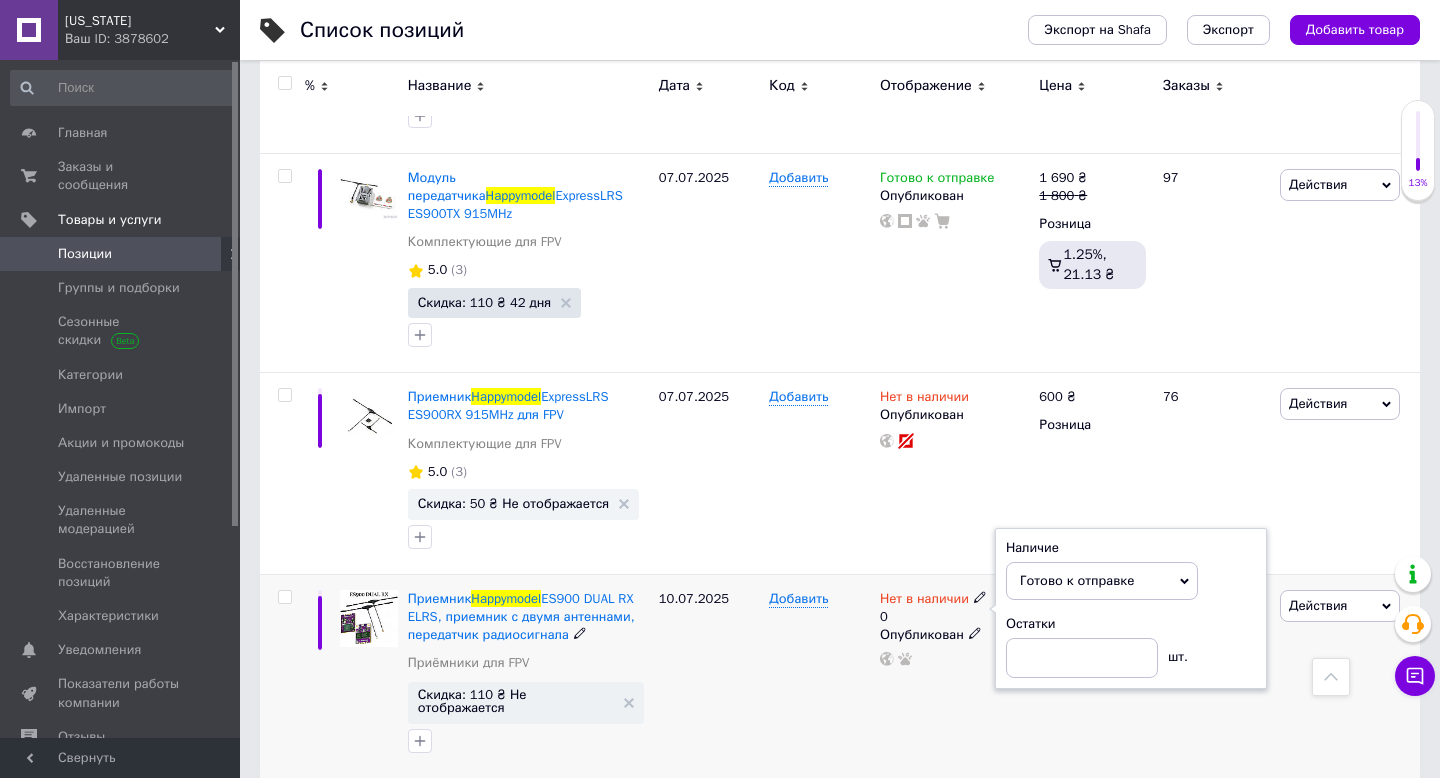 click on "Добавить" at bounding box center (819, 675) 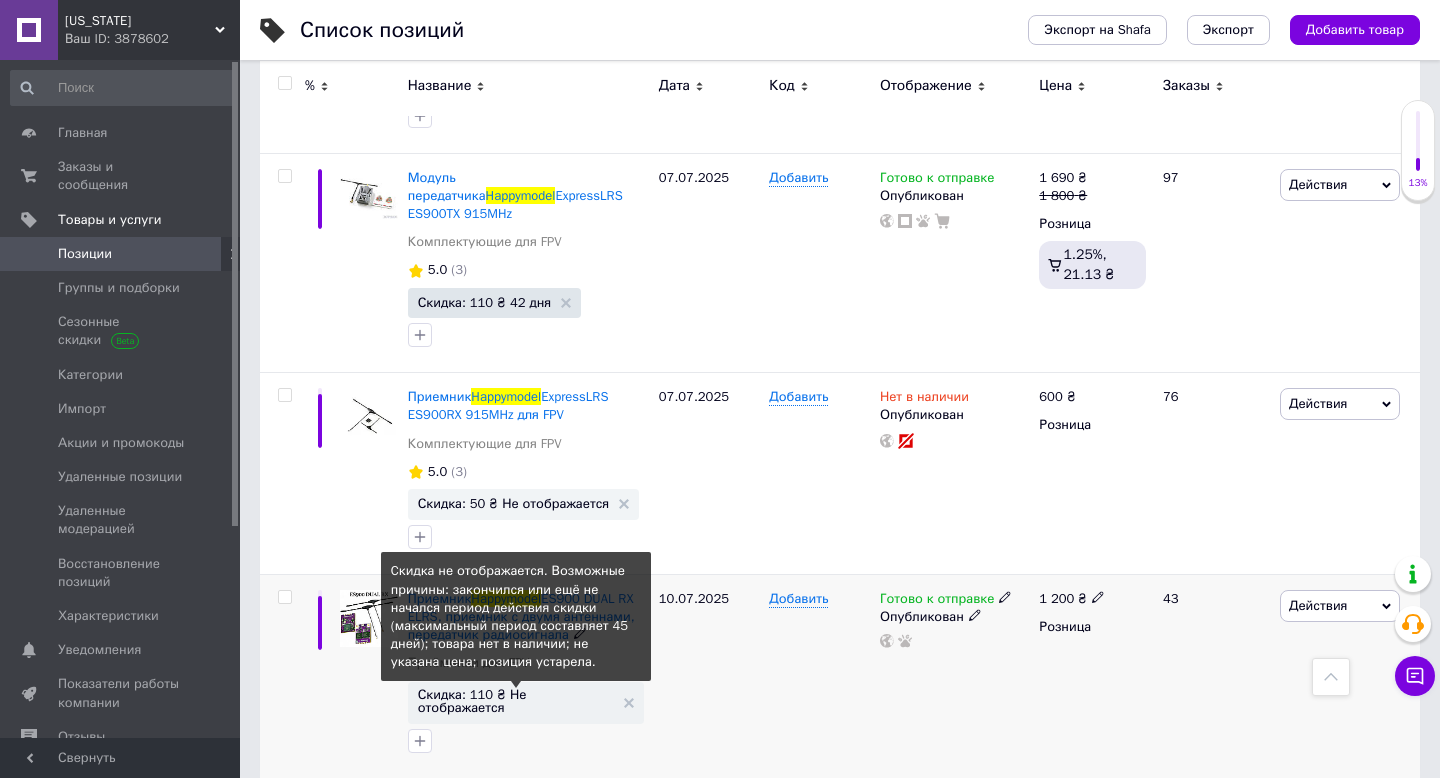 click on "Скидка: 110 ₴ Не отображается" at bounding box center [516, 701] 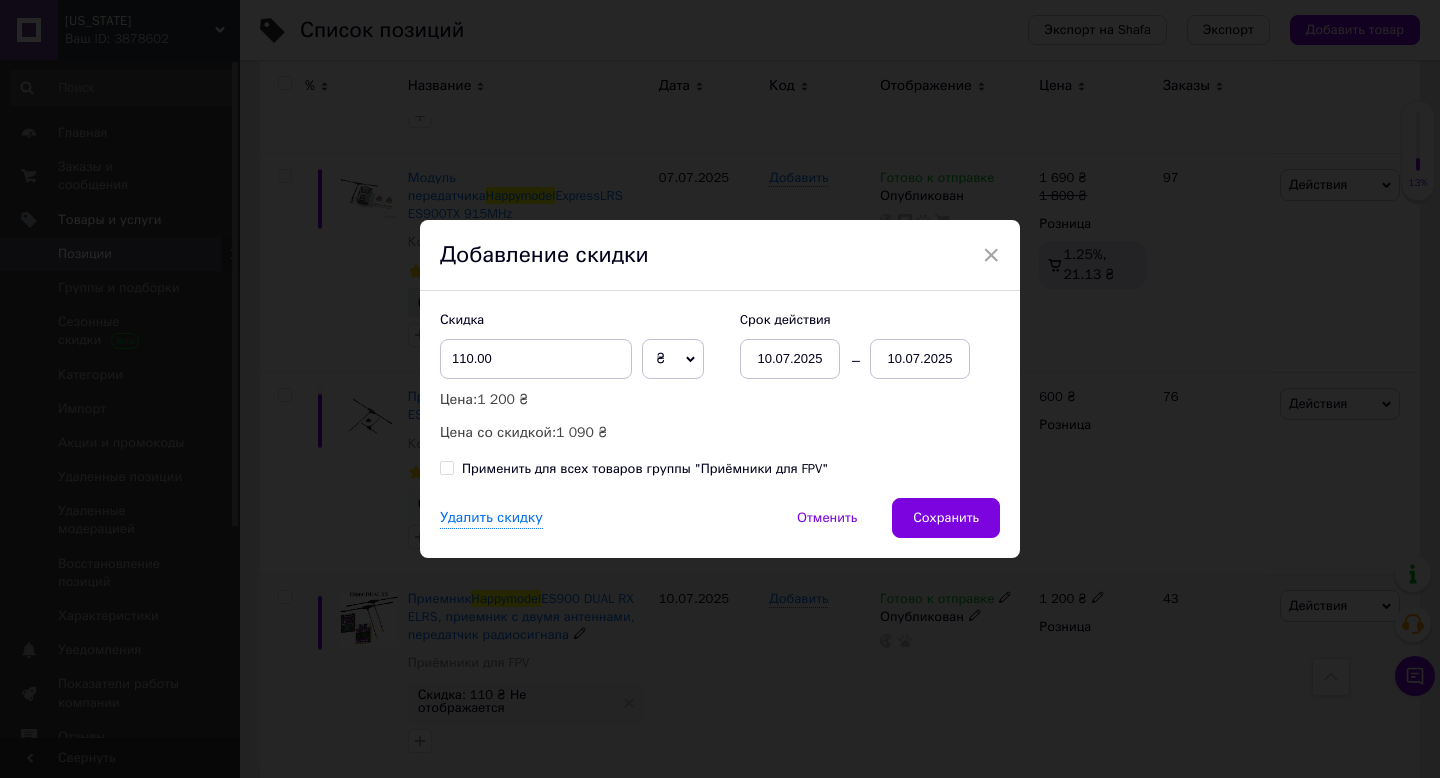 click on "10.07.2025" at bounding box center (920, 359) 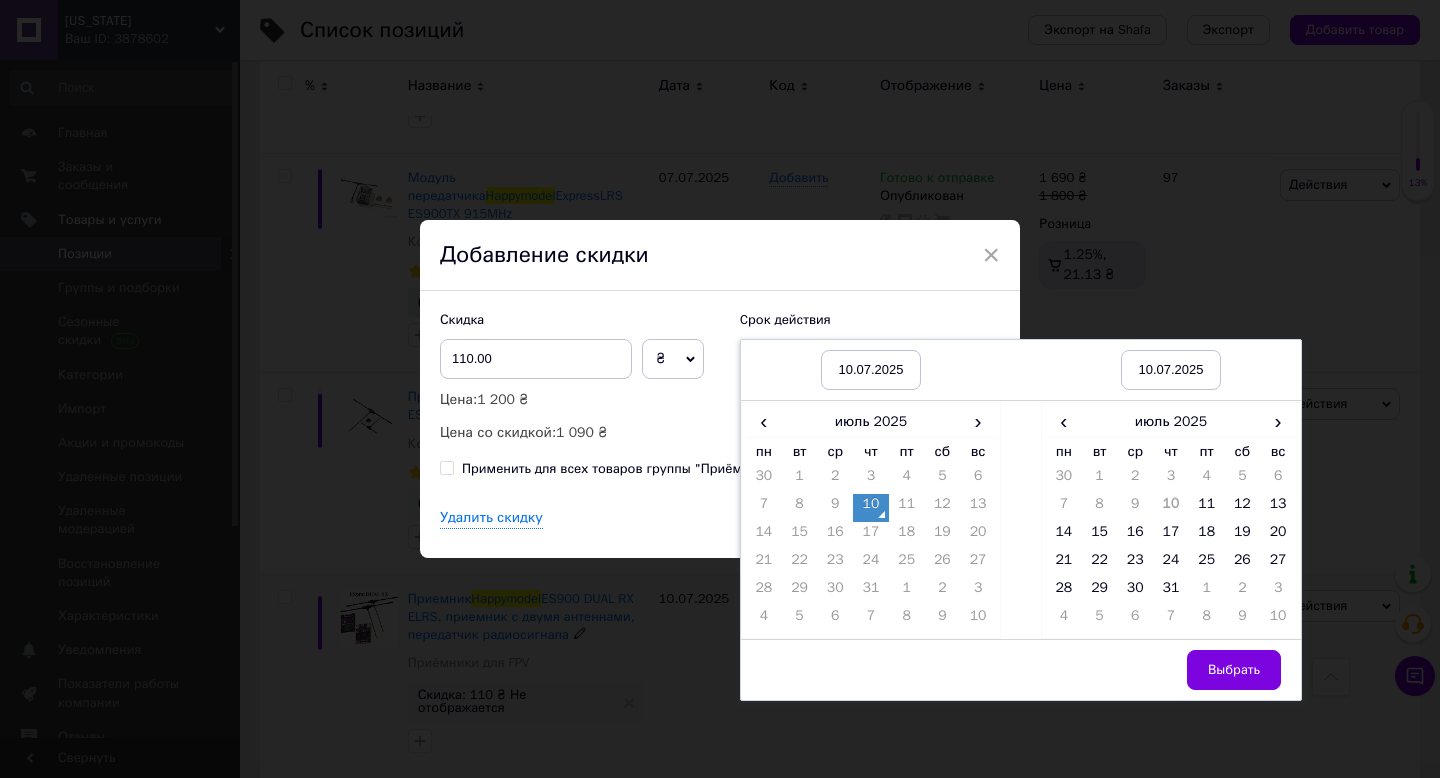 click on "× Добавление скидки Скидка 110.00 ₴ % Цена:  1 200   ₴ Цена со скидкой:  1 090   ₴ Cрок действия [DATE] [DATE] [DATE] [DATE] ‹ [DATE] › пн вт ср чт пт сб вс 30 1 2 3 4 5 6 7 8 9 10 11 12 13 14 15 16 17 18 19 20 21 22 23 24 25 26 27 28 29 30 31 1 2 3 4 5 6 7 8 9 10 ‹ [DATE] › пн вт ср чт пт сб вс 30 1 2 3 4 5 6 7 8 9 10 11 12 13 14 15 16 17 18 19 20 21 22 23 24 25 26 27 28 29 30 31 1 2 3 4 5 6 7 8 9 10 Выбрать Применить для всех товаров группы "Приёмники для FPV" Удалить скидку   Отменить   Сохранить" at bounding box center [720, 389] 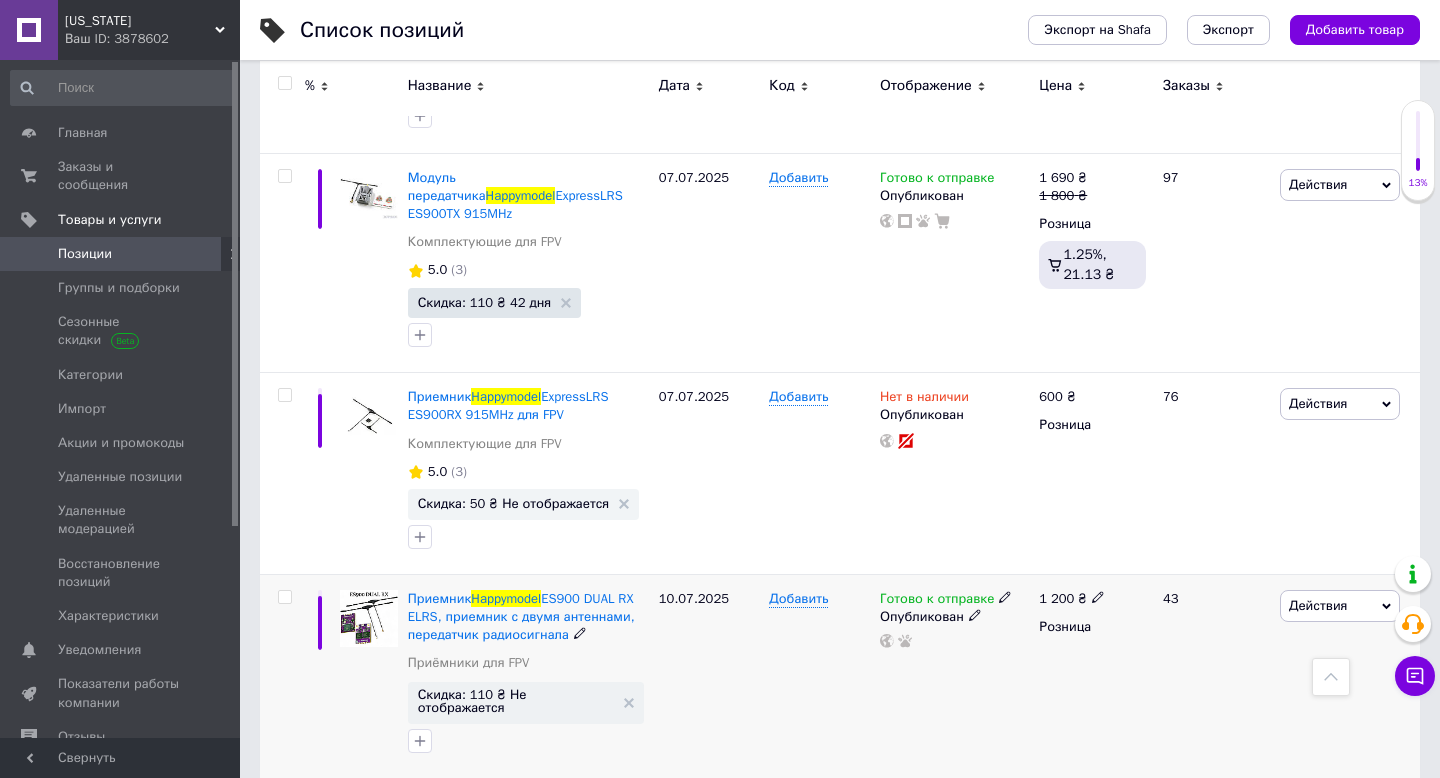 click on "Скидка: 110 ₴ Не отображается" at bounding box center (526, 702) 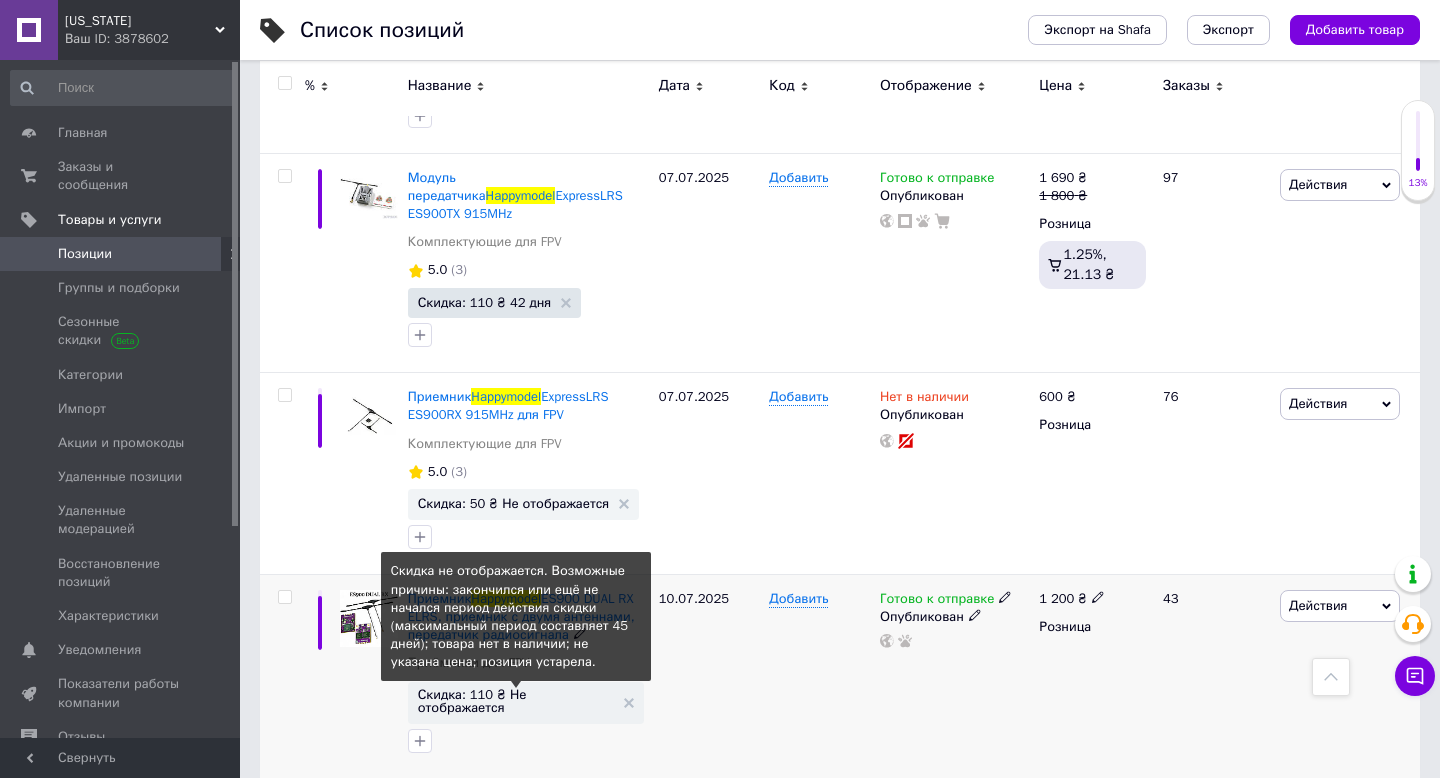 click on "Скидка: 110 ₴ Не отображается" at bounding box center [516, 701] 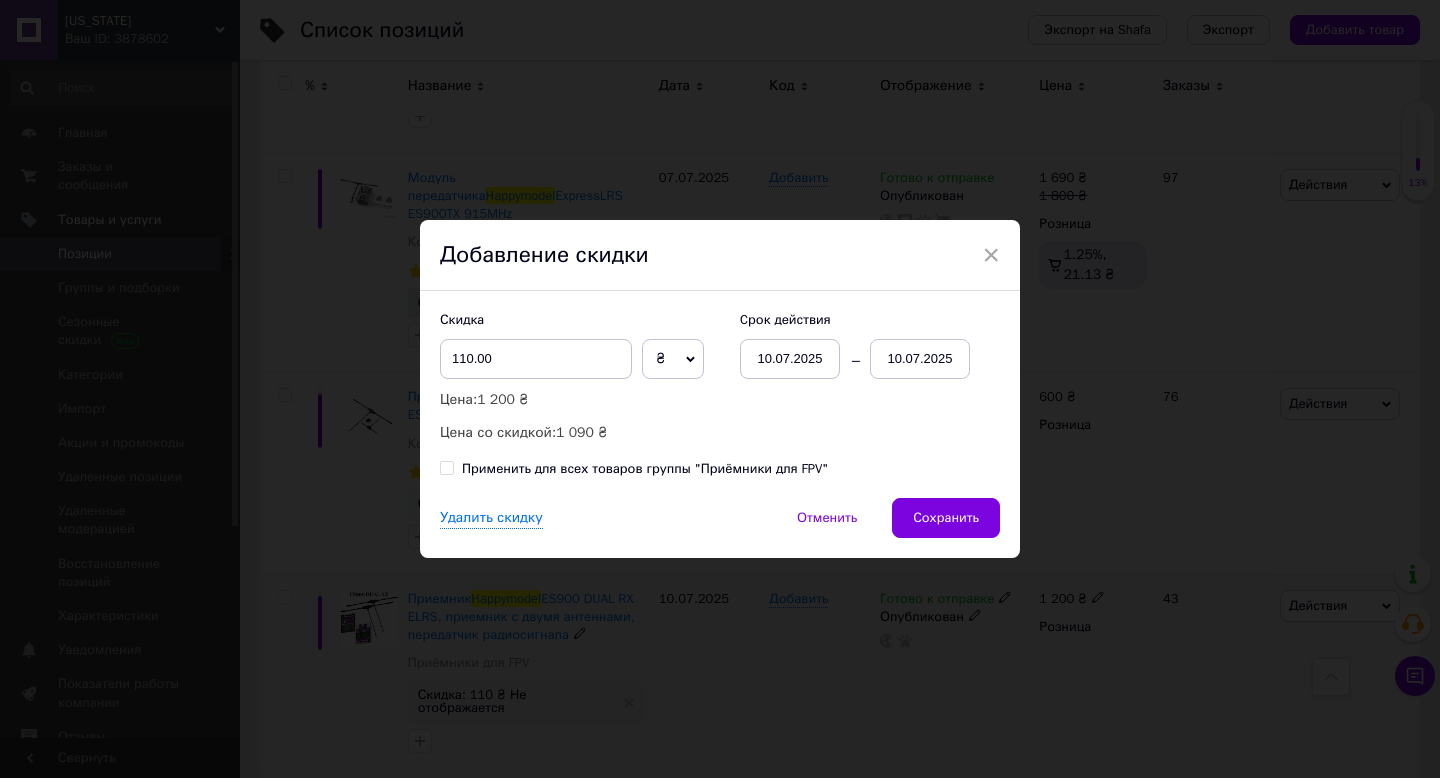 click on "10.07.2025" at bounding box center (920, 359) 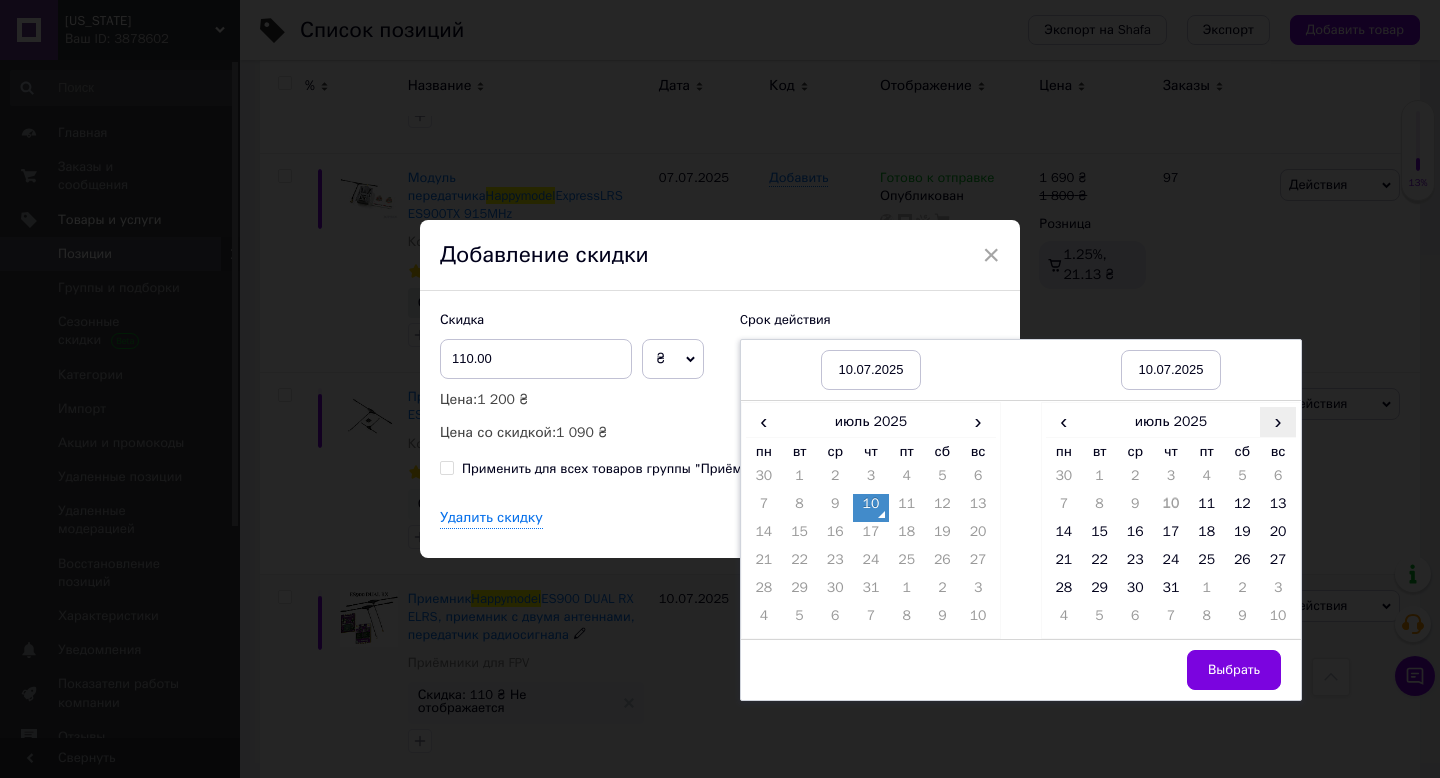 click on "›" at bounding box center (1278, 421) 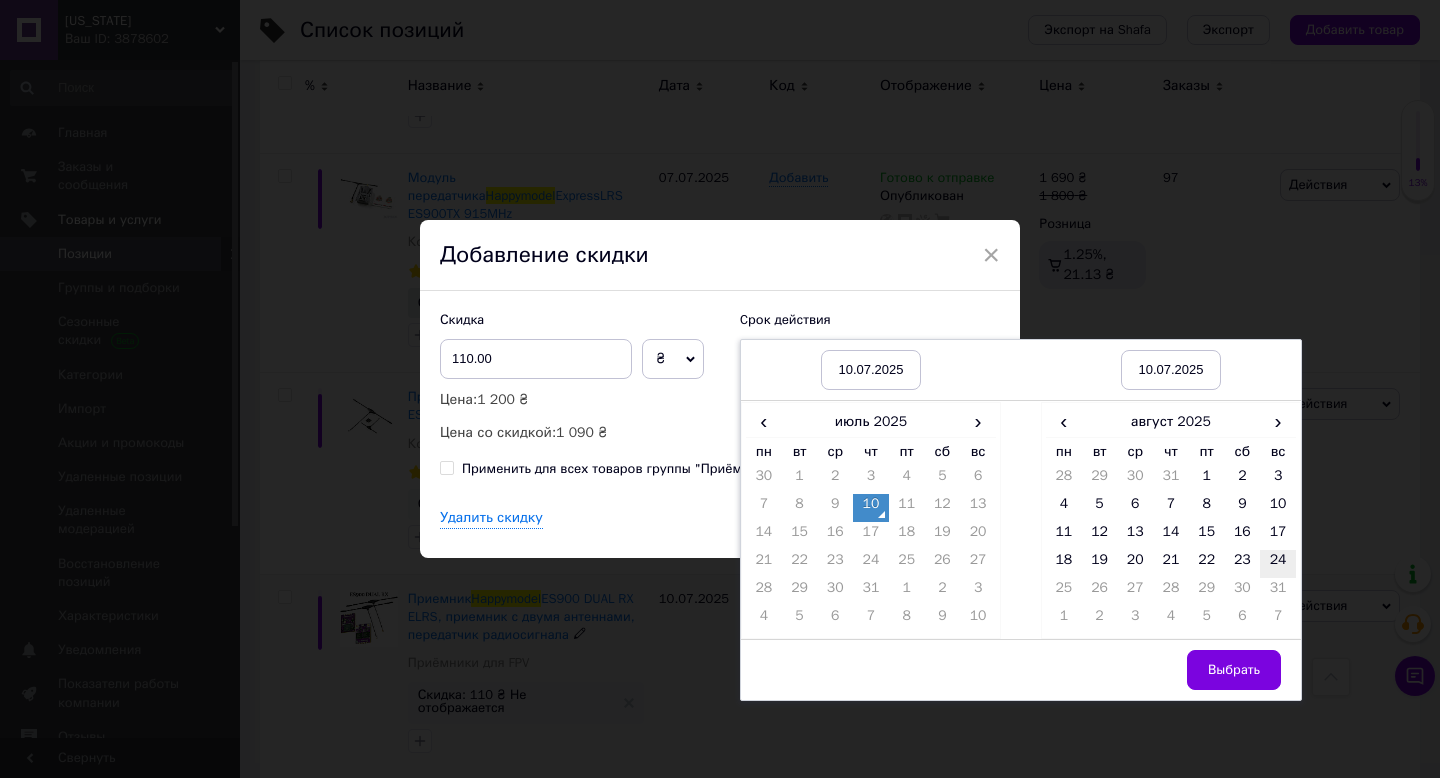 click on "24" at bounding box center (1278, 564) 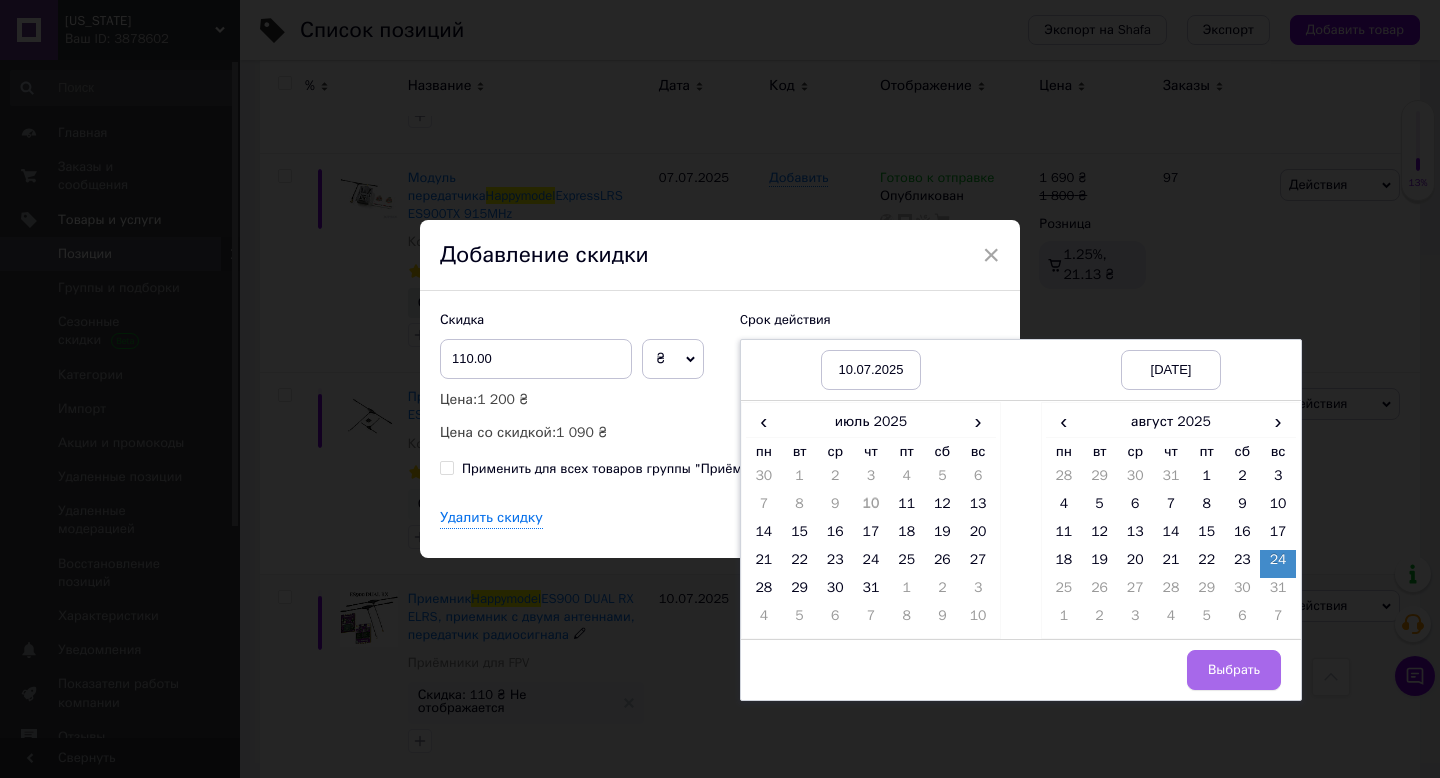 click on "Выбрать" at bounding box center (1234, 670) 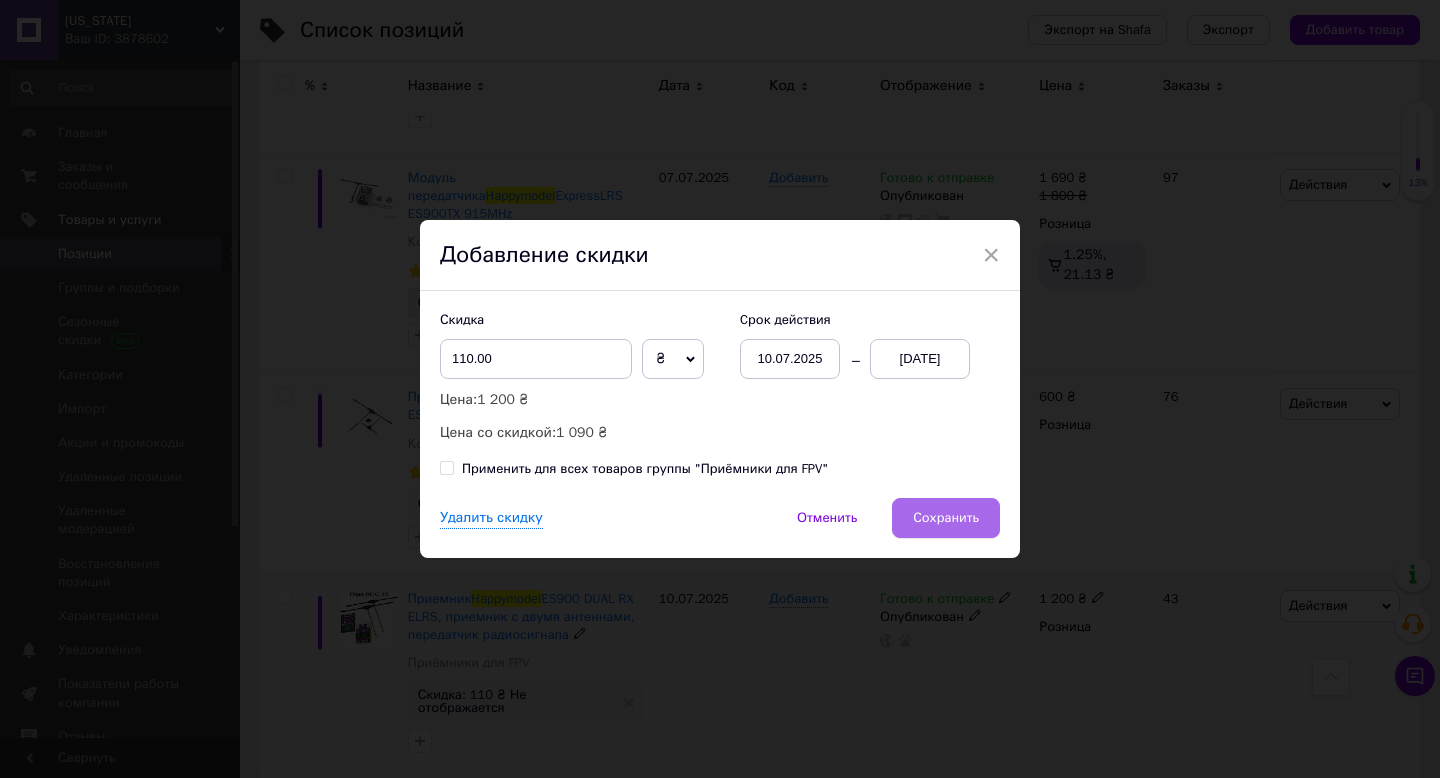 click on "Сохранить" at bounding box center (946, 518) 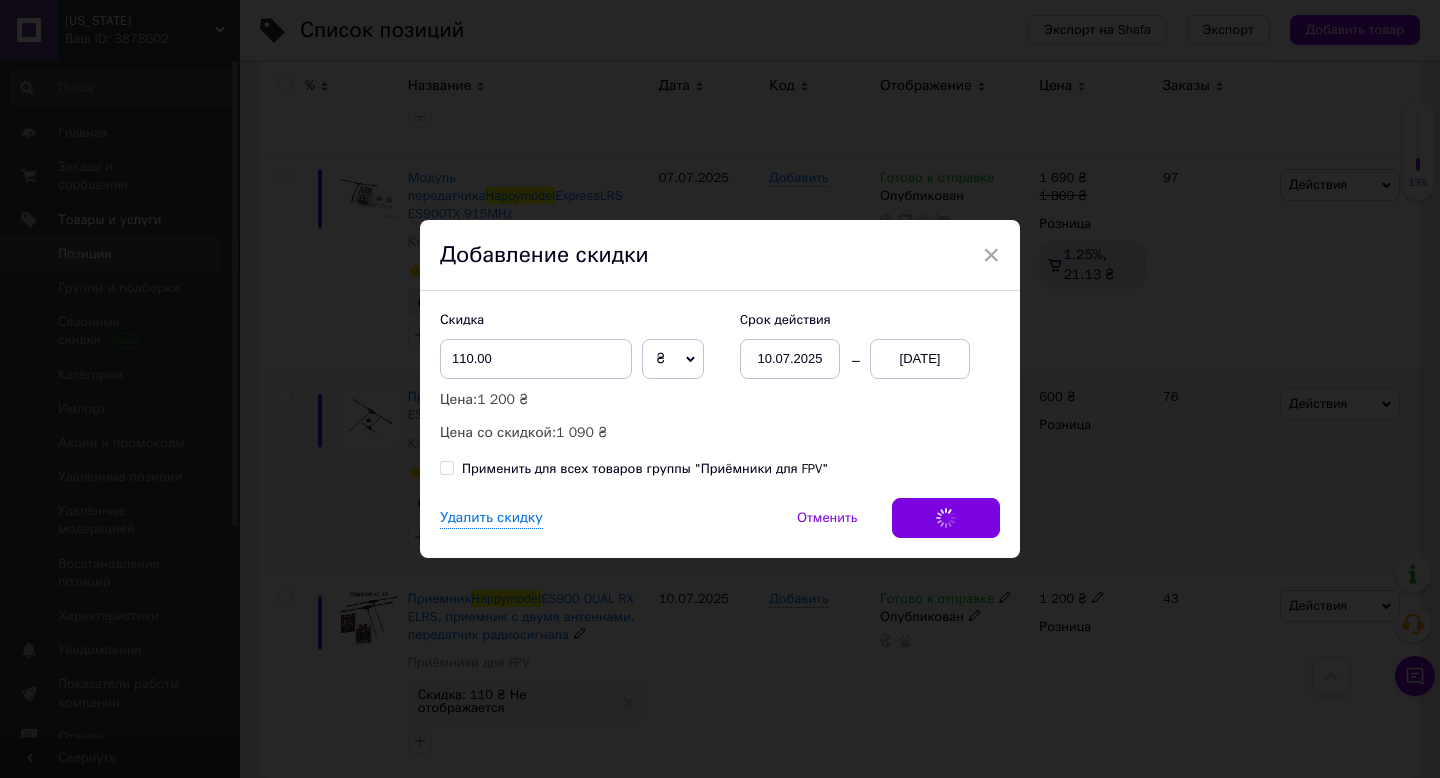 scroll, scrollTop: 683, scrollLeft: 0, axis: vertical 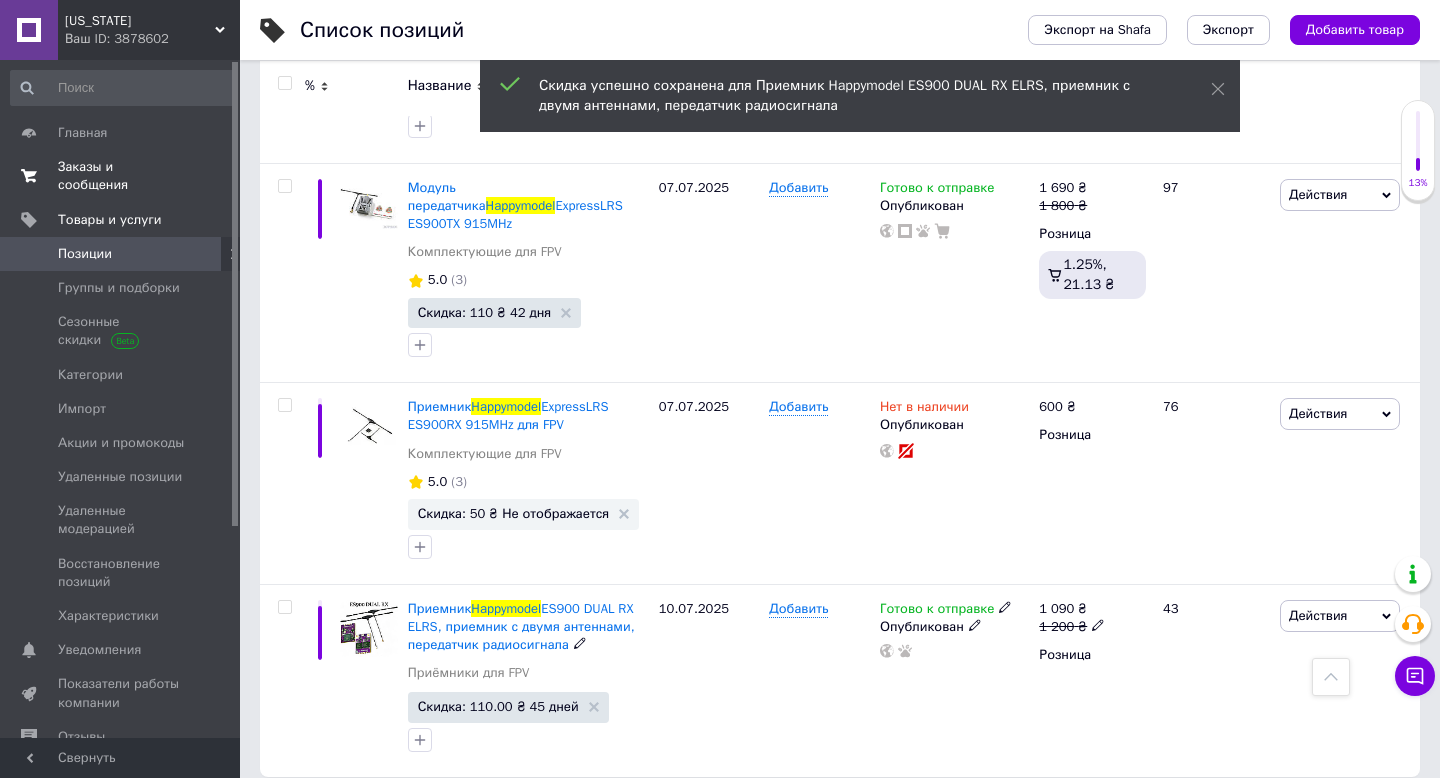 click on "Заказы и сообщения" at bounding box center [121, 176] 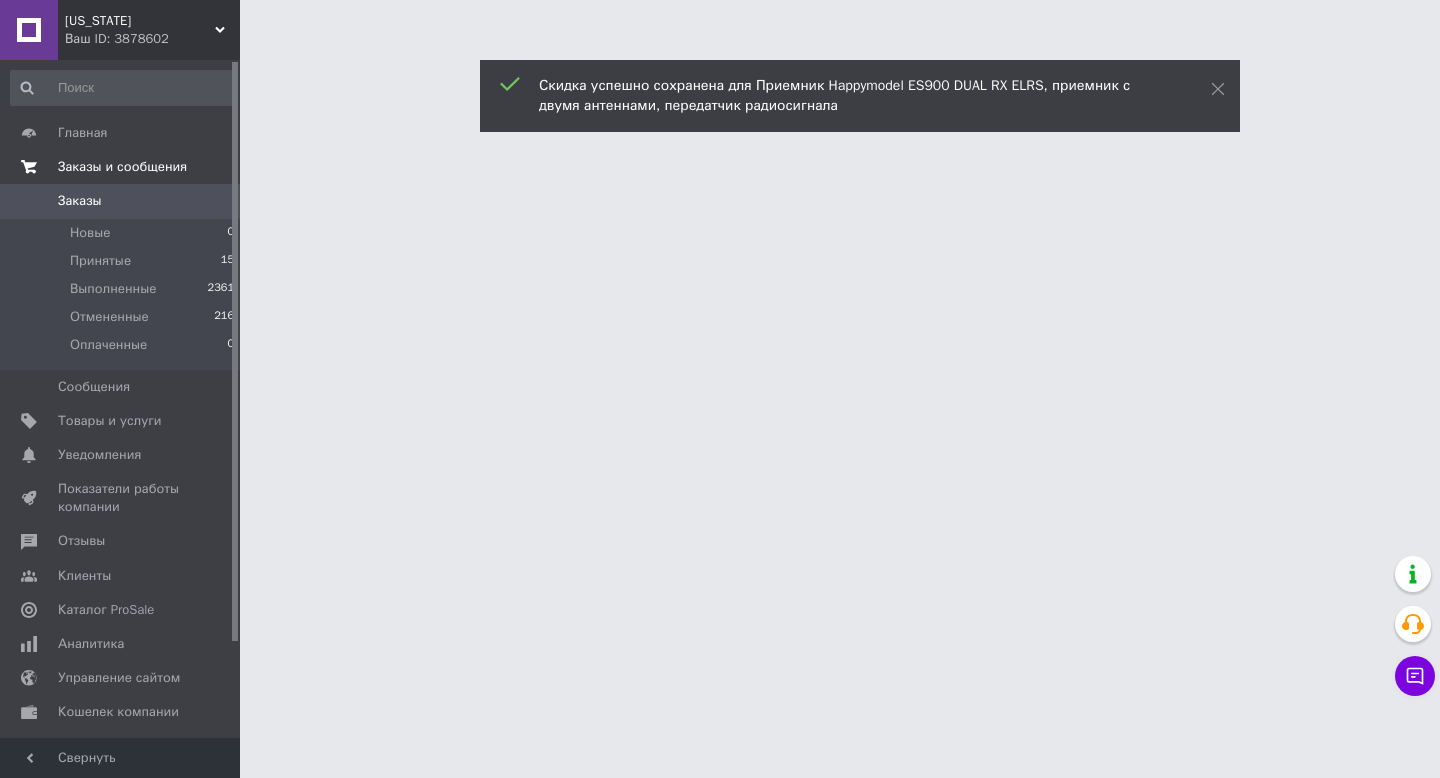 scroll, scrollTop: 0, scrollLeft: 0, axis: both 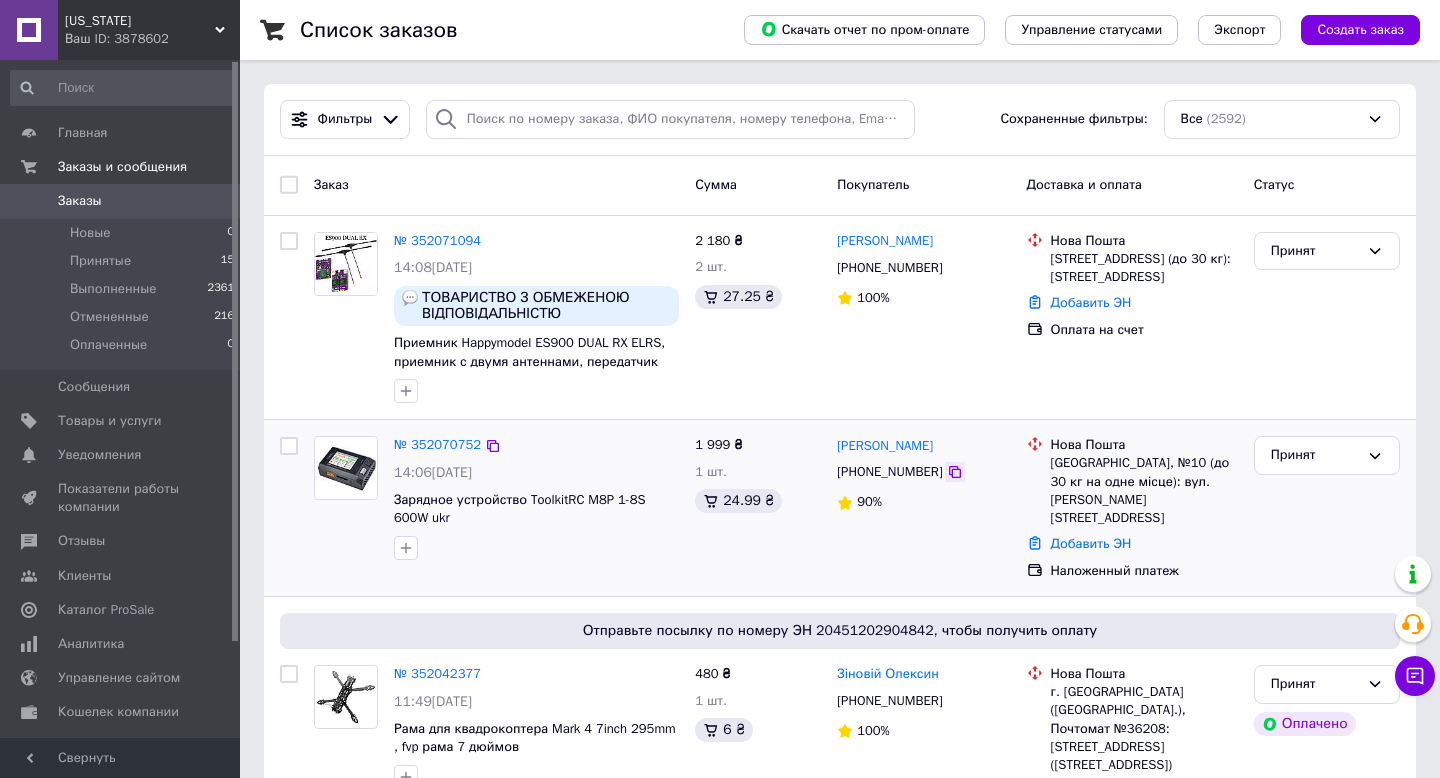 click 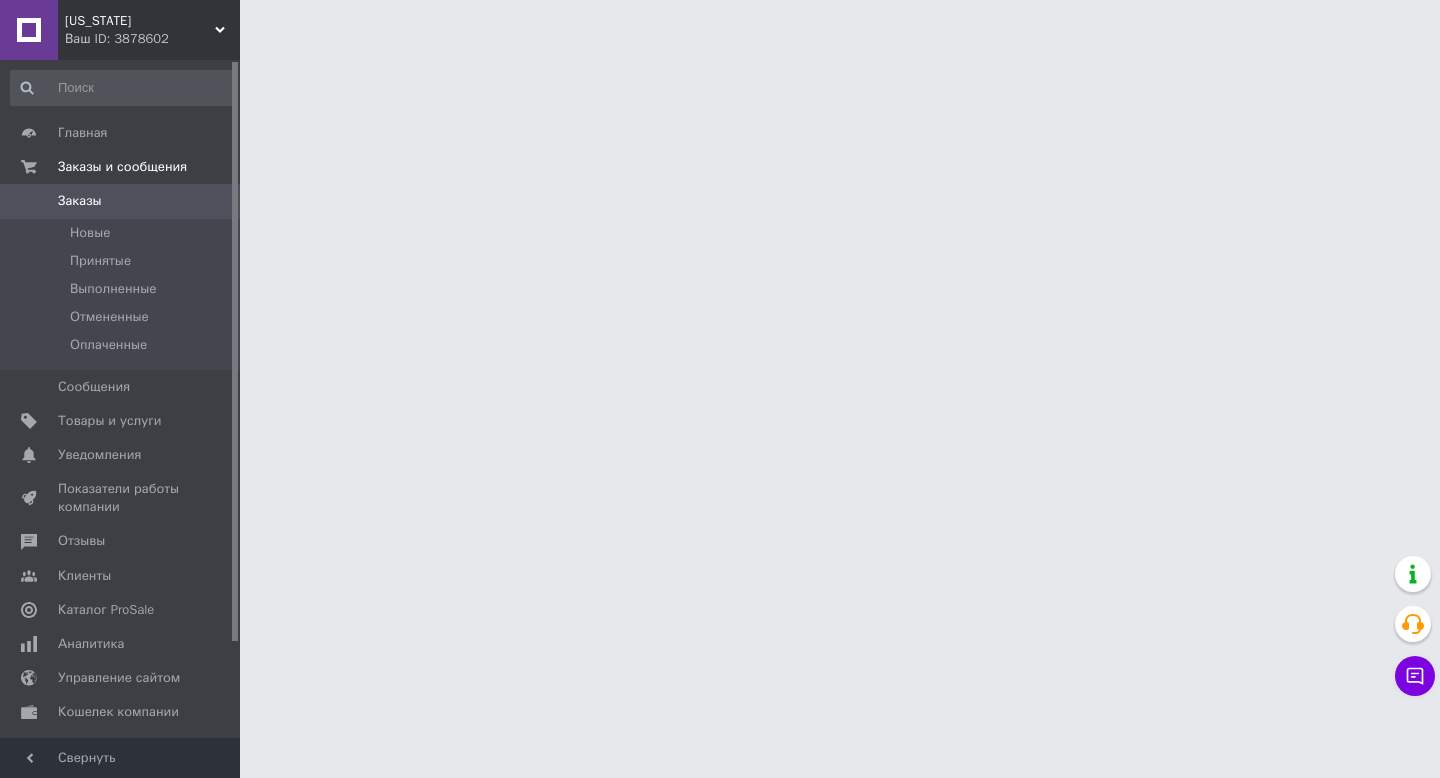 scroll, scrollTop: 0, scrollLeft: 0, axis: both 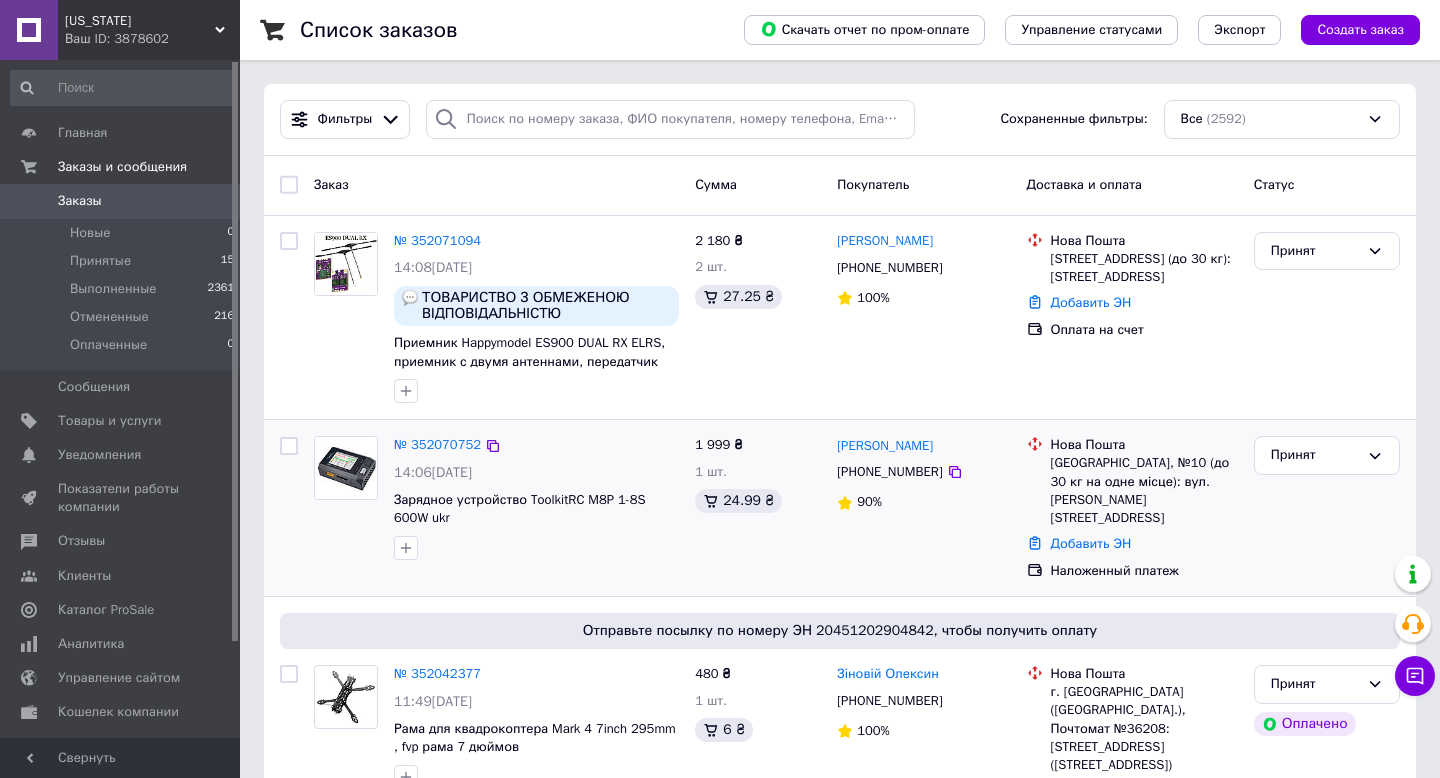 click on "Добавить ЭН" at bounding box center [1144, 544] 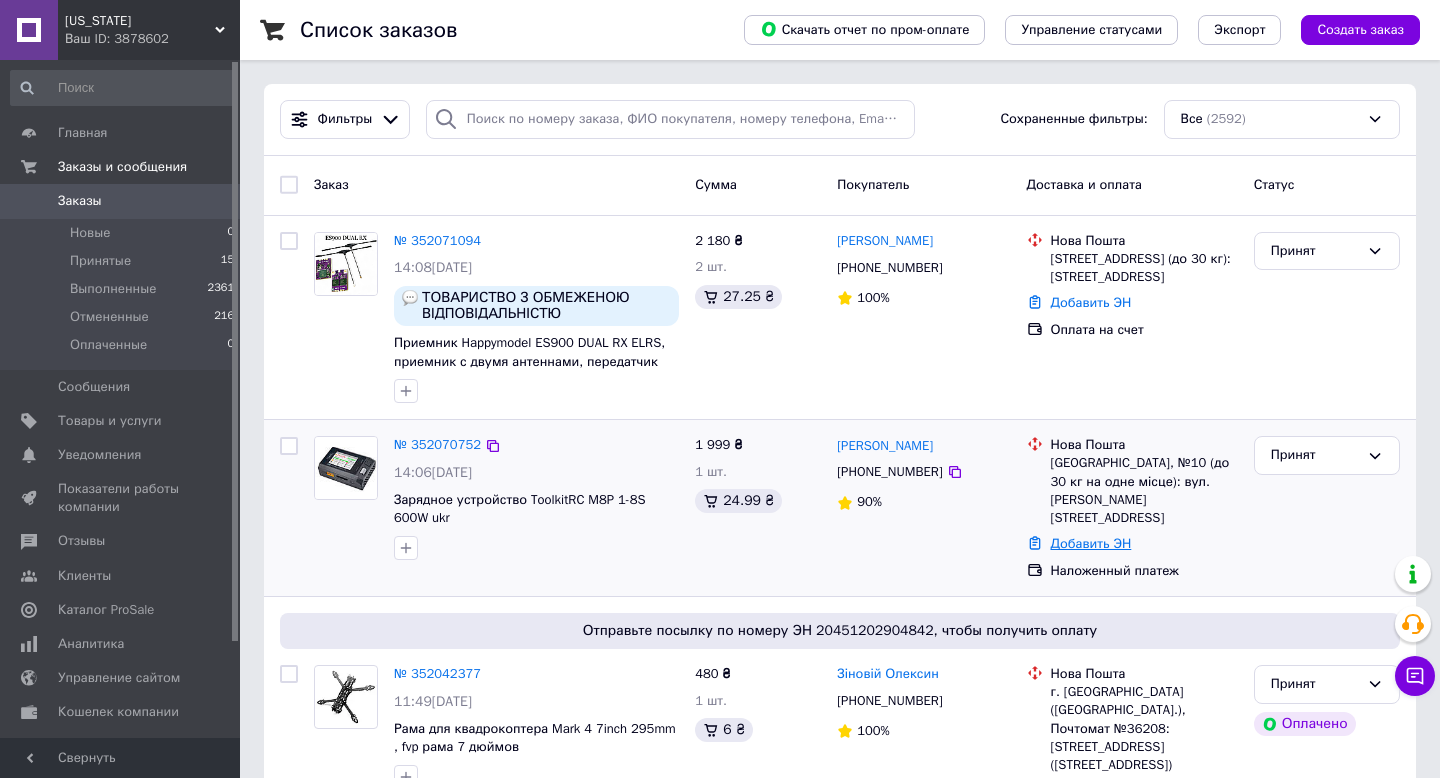 click on "Добавить ЭН" at bounding box center (1091, 543) 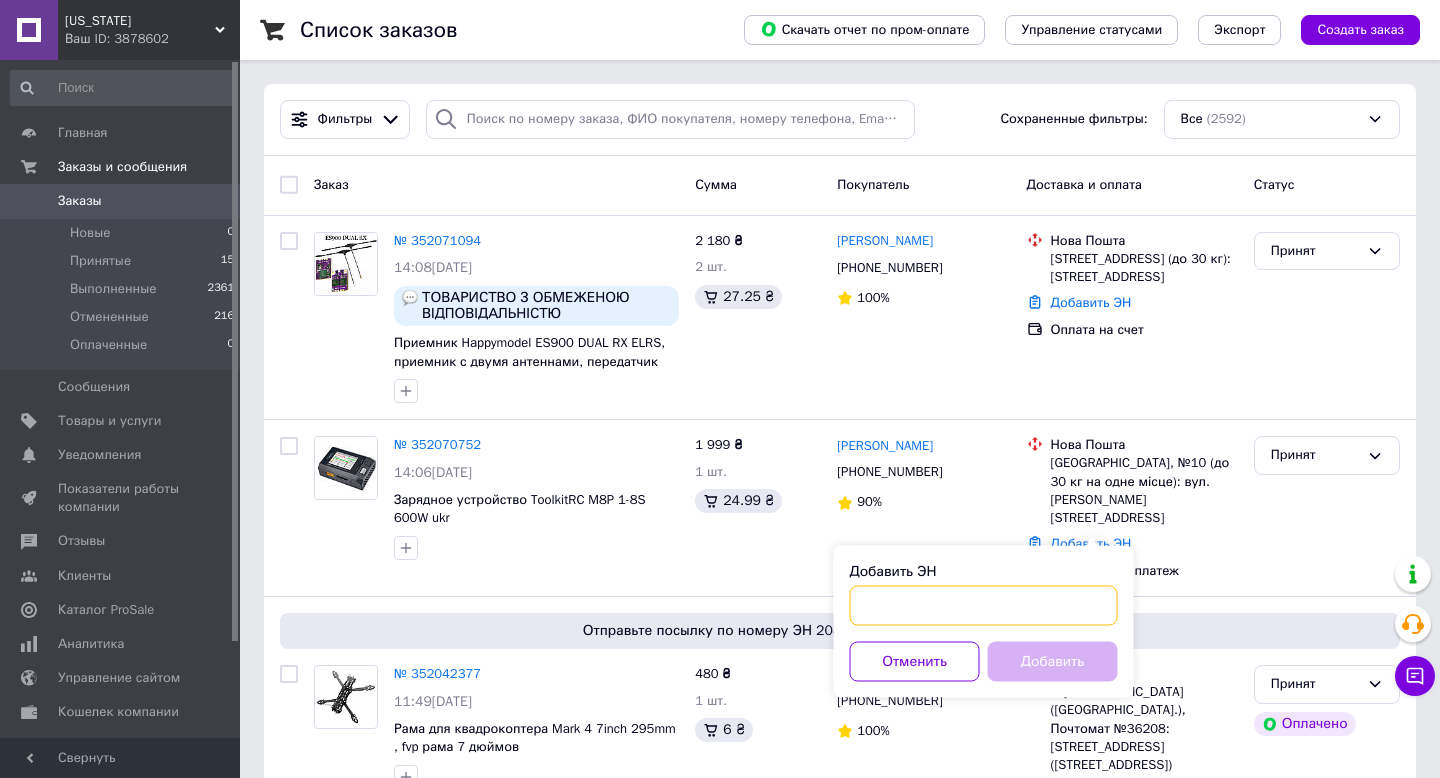 click on "Добавить ЭН" at bounding box center [984, 606] 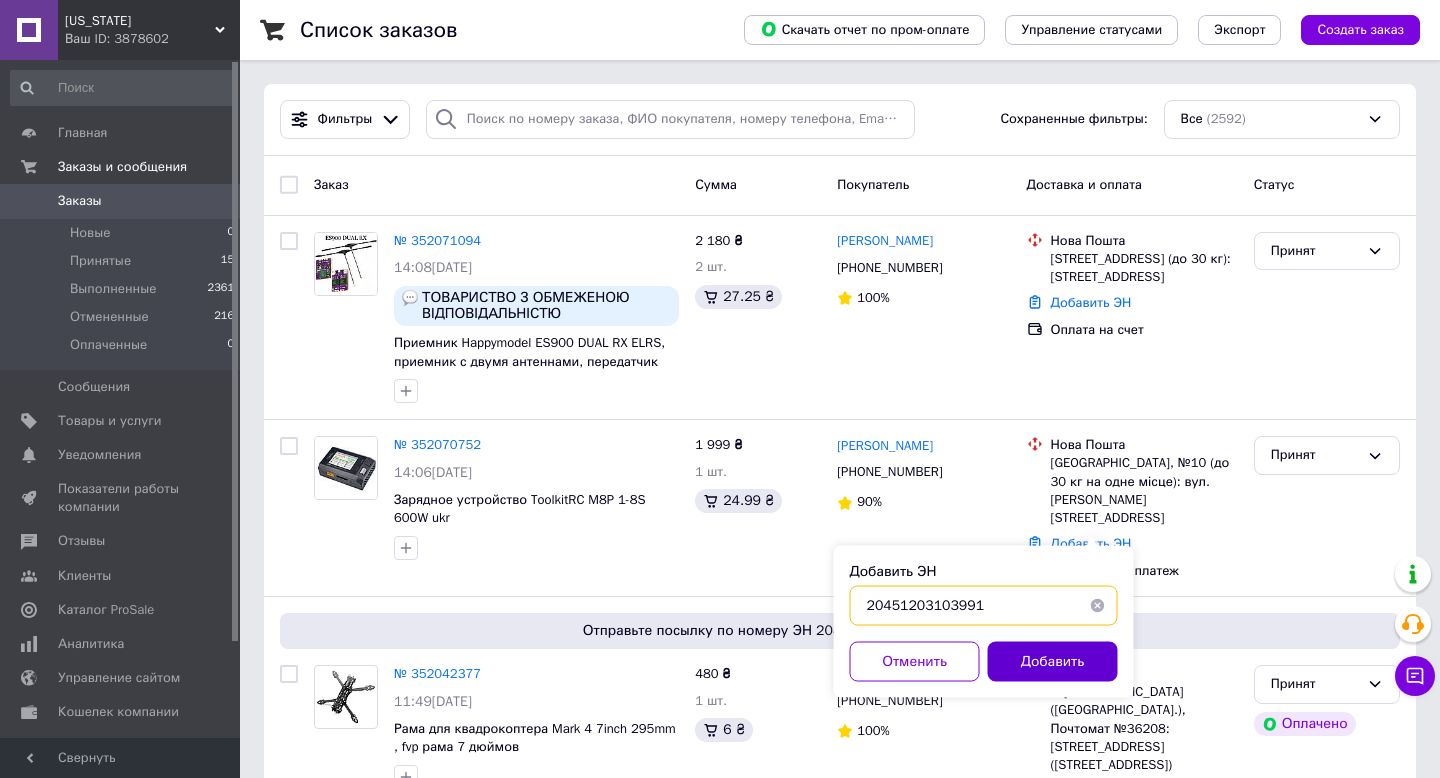 type on "20451203103991" 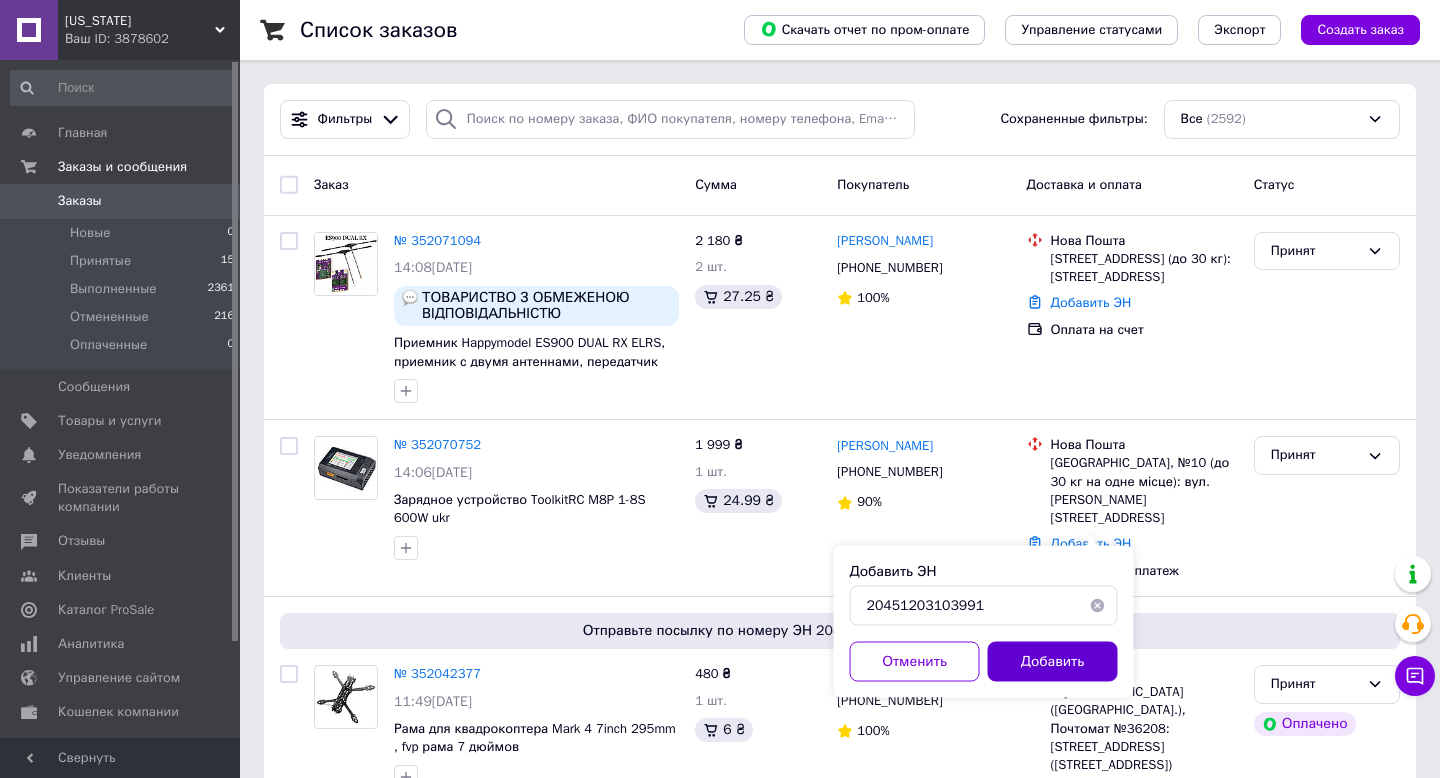 click on "Добавить" at bounding box center [1053, 662] 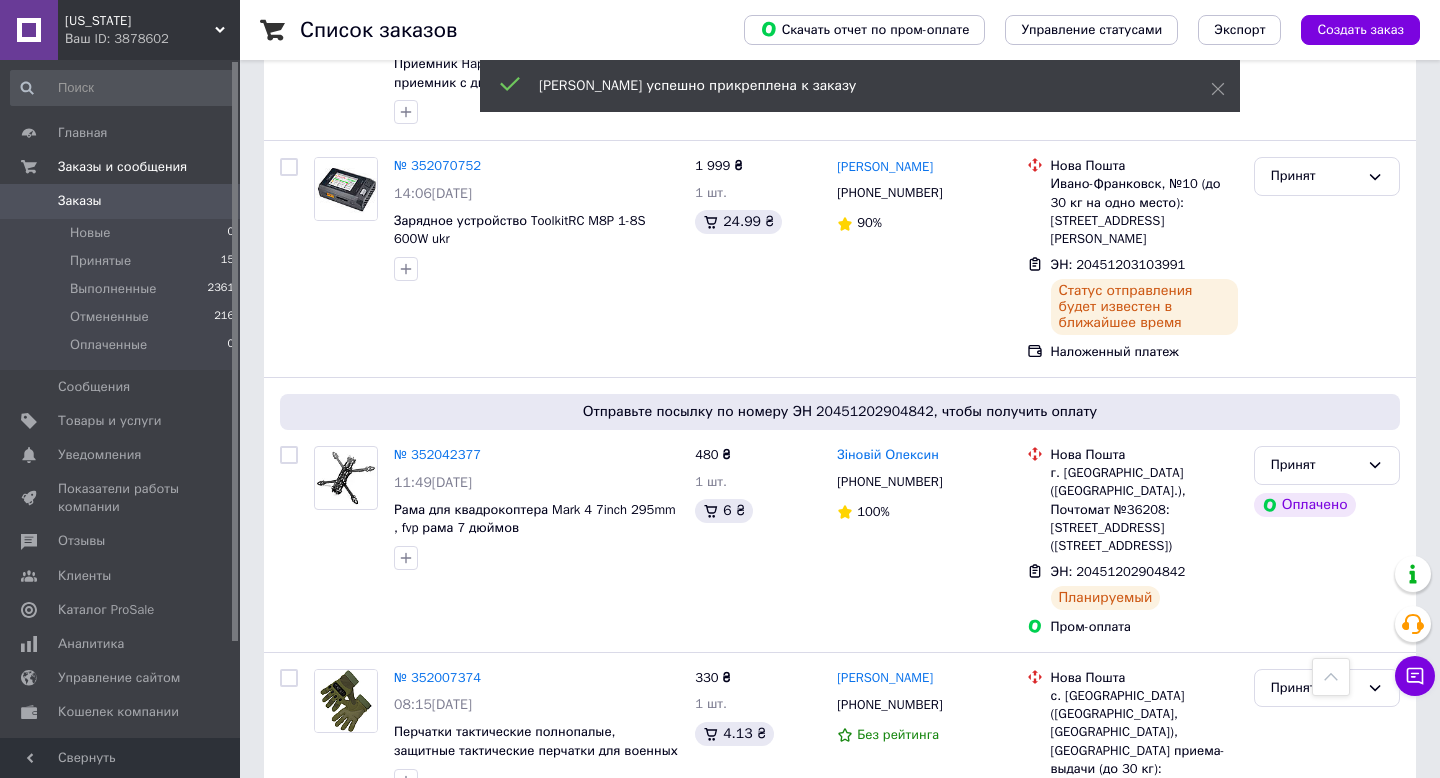 scroll, scrollTop: 0, scrollLeft: 0, axis: both 